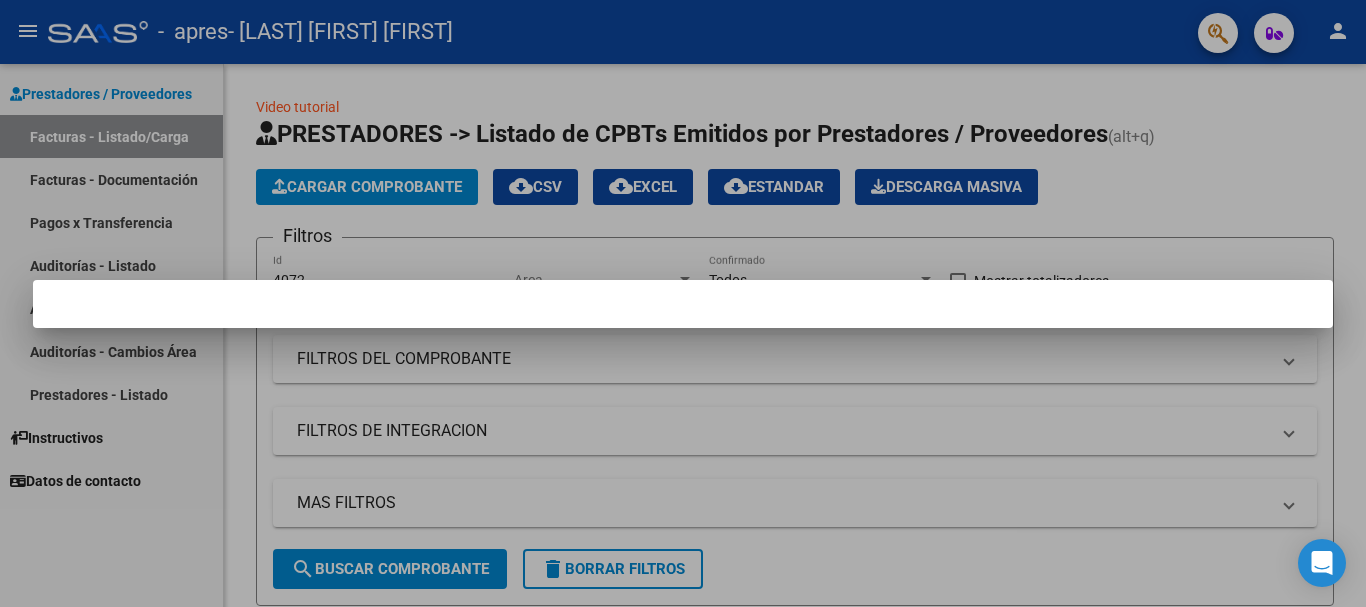 scroll, scrollTop: 0, scrollLeft: 0, axis: both 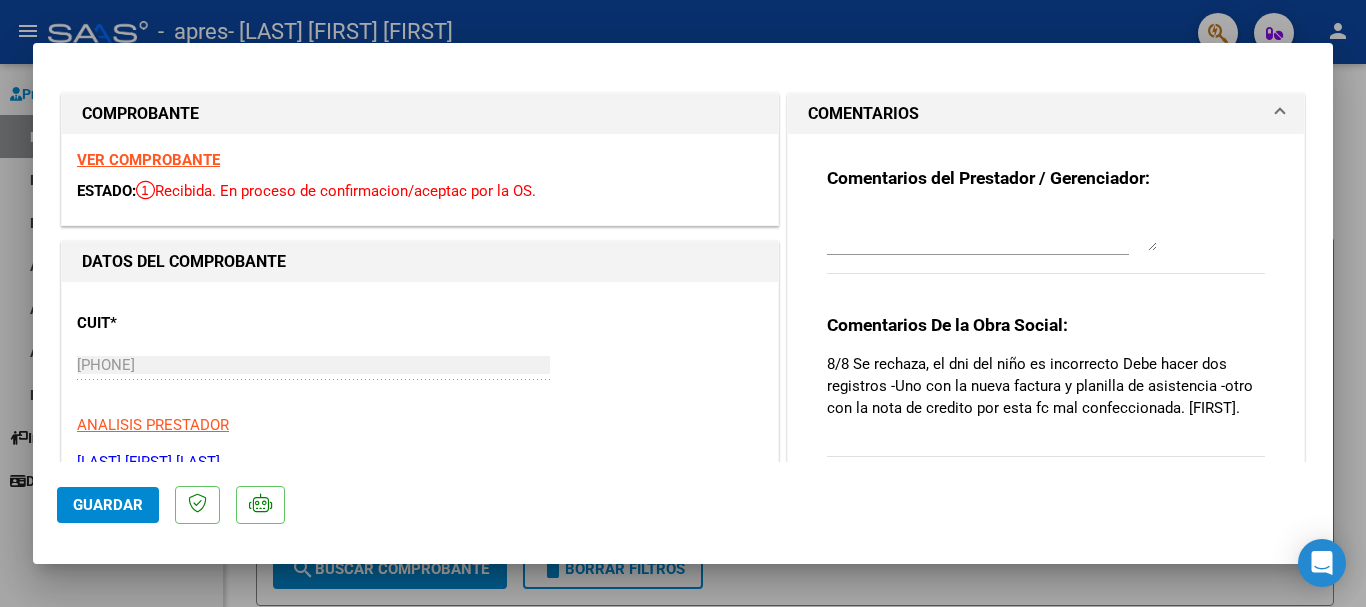click at bounding box center [683, 303] 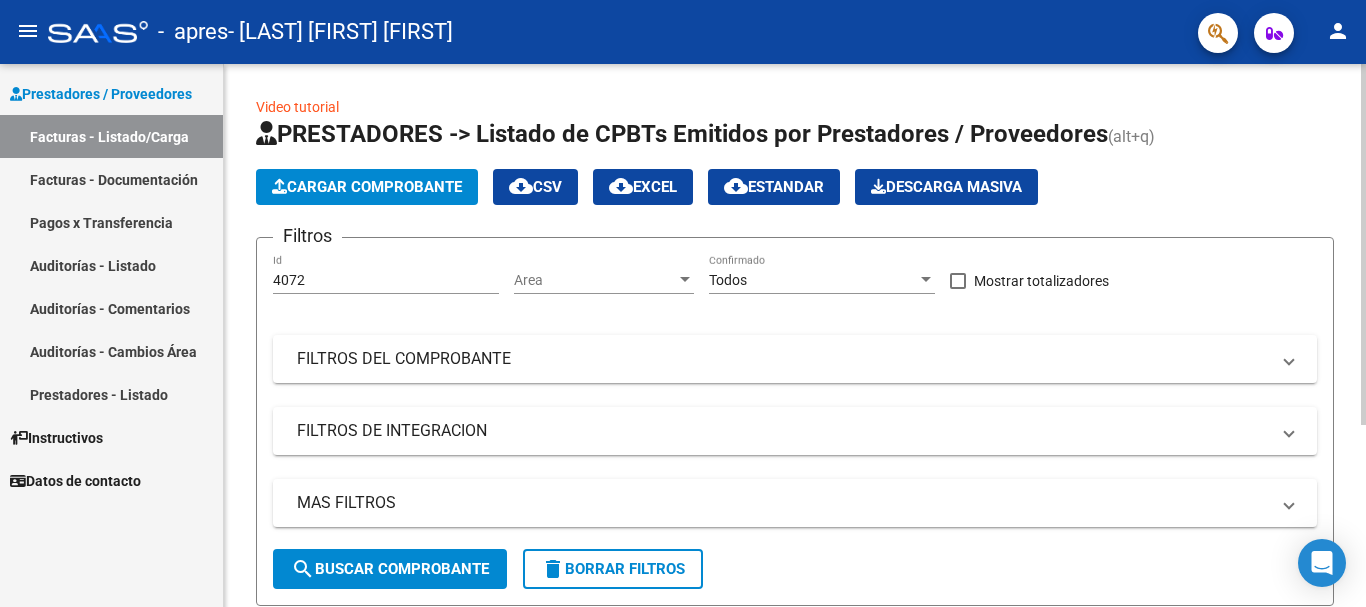 click on "Cargar Comprobante" 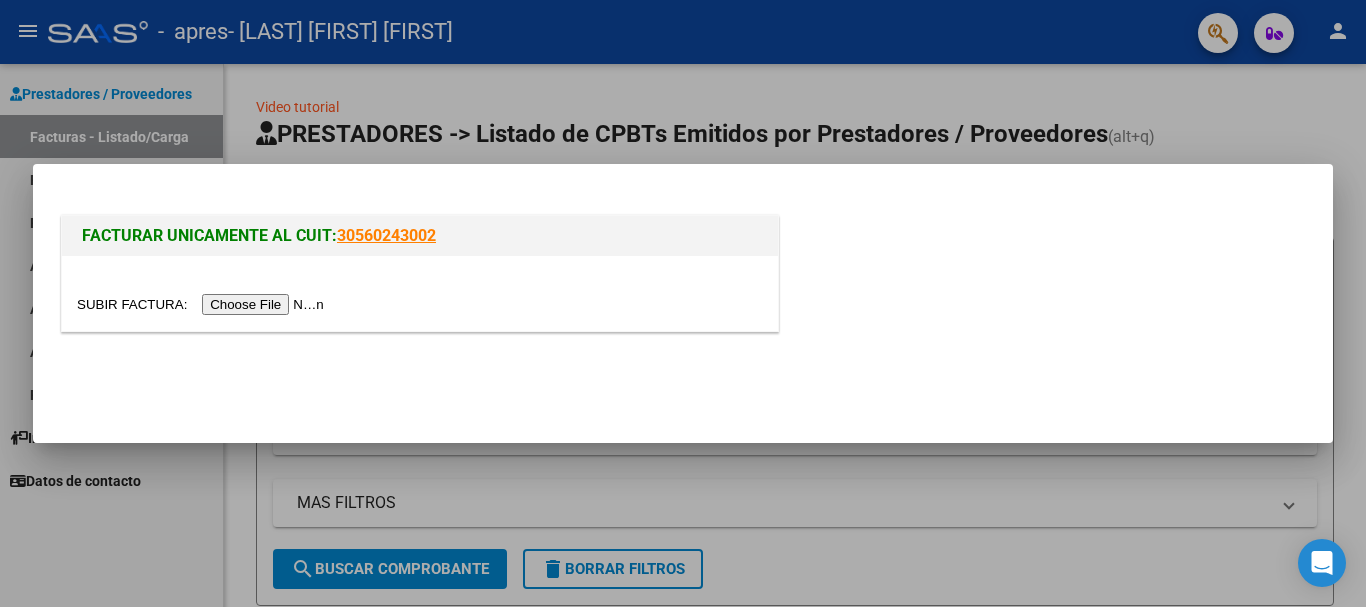 click at bounding box center (203, 304) 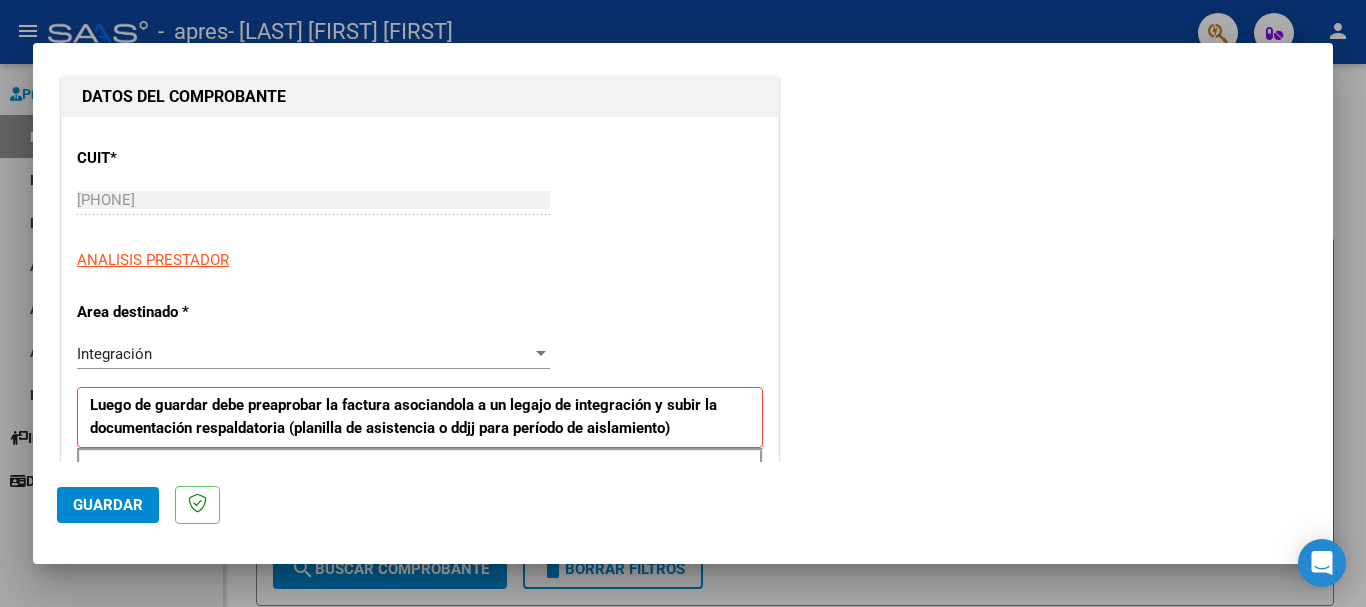 scroll, scrollTop: 300, scrollLeft: 0, axis: vertical 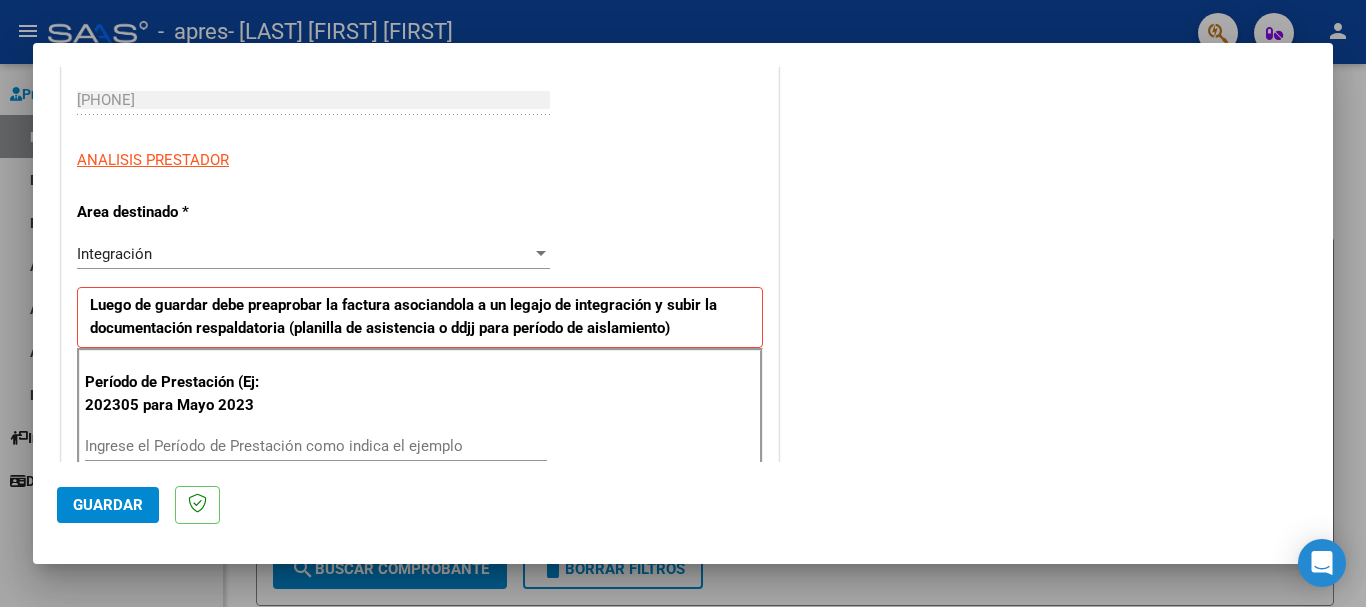click on "Ingrese el Período de Prestación como indica el ejemplo" at bounding box center (316, 446) 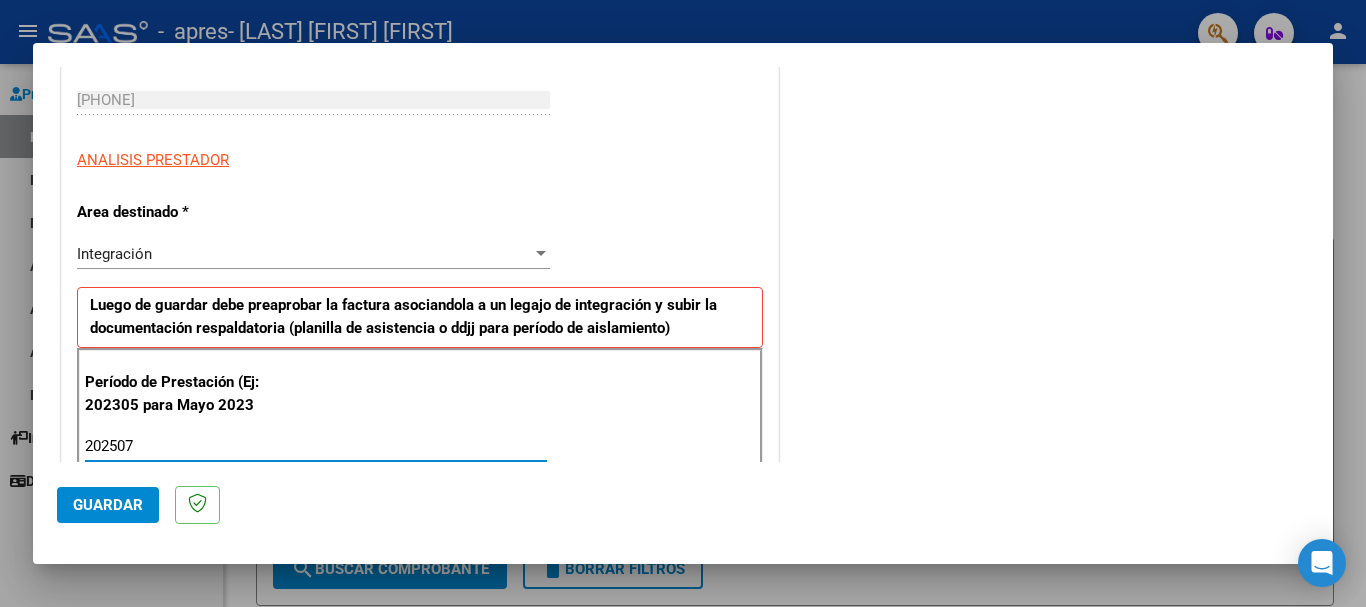 type on "202507" 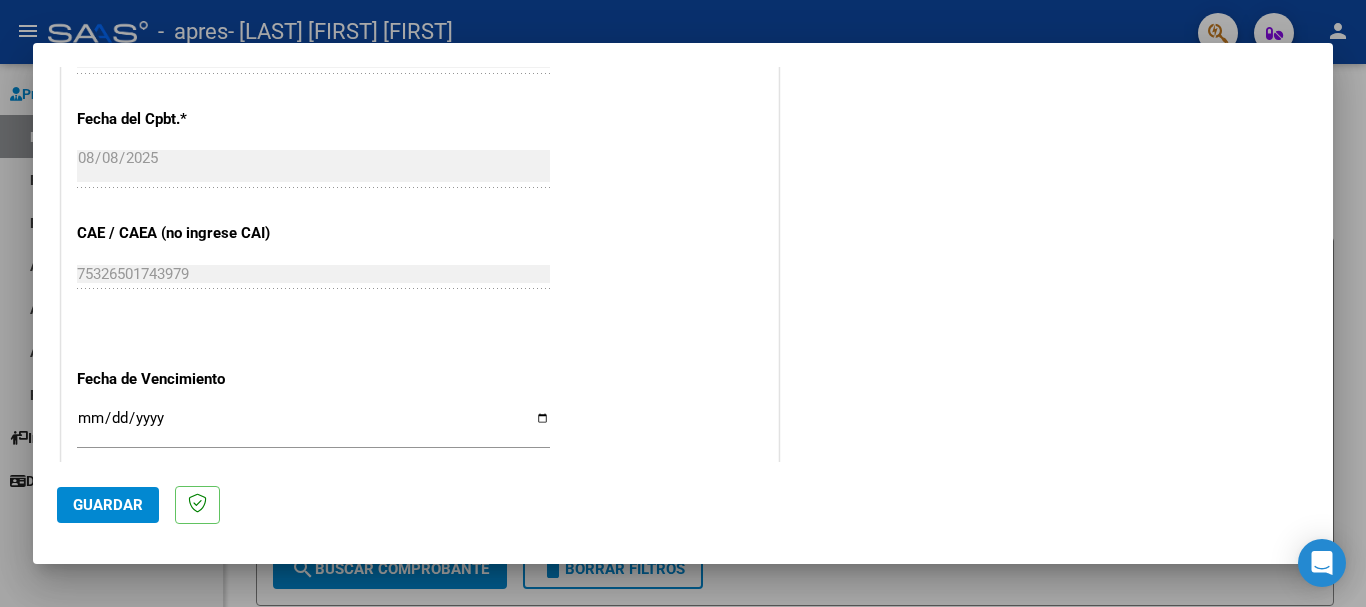 scroll, scrollTop: 1200, scrollLeft: 0, axis: vertical 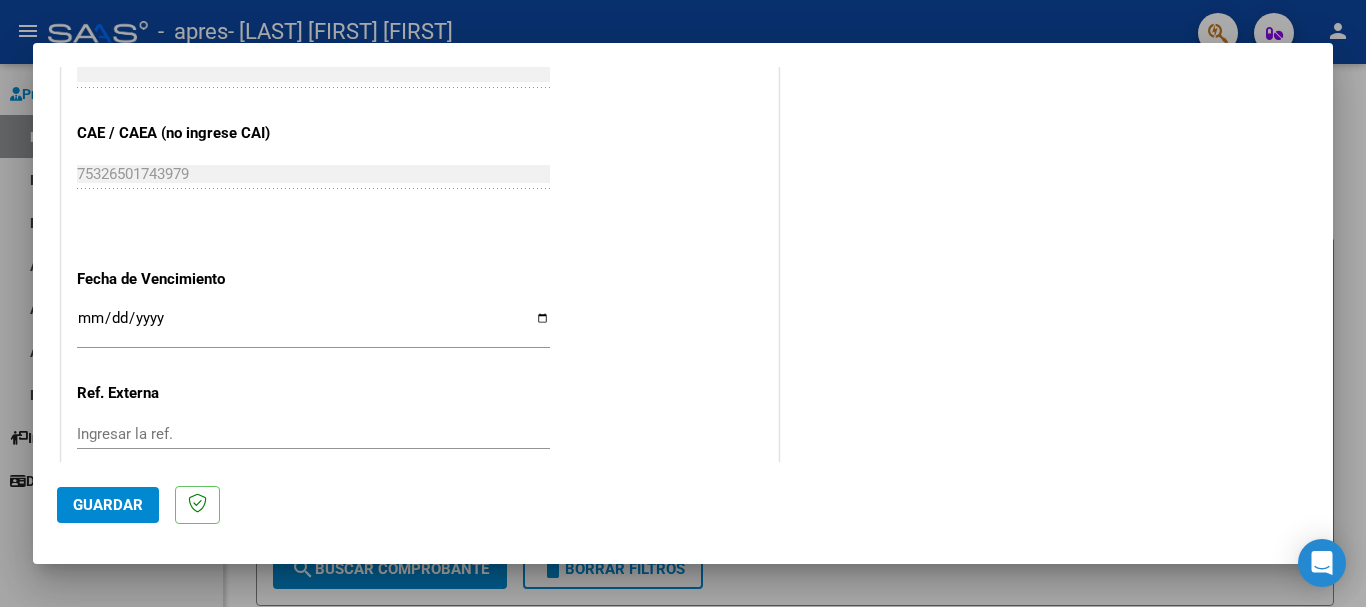 click on "Ingresar la fecha" at bounding box center [313, 326] 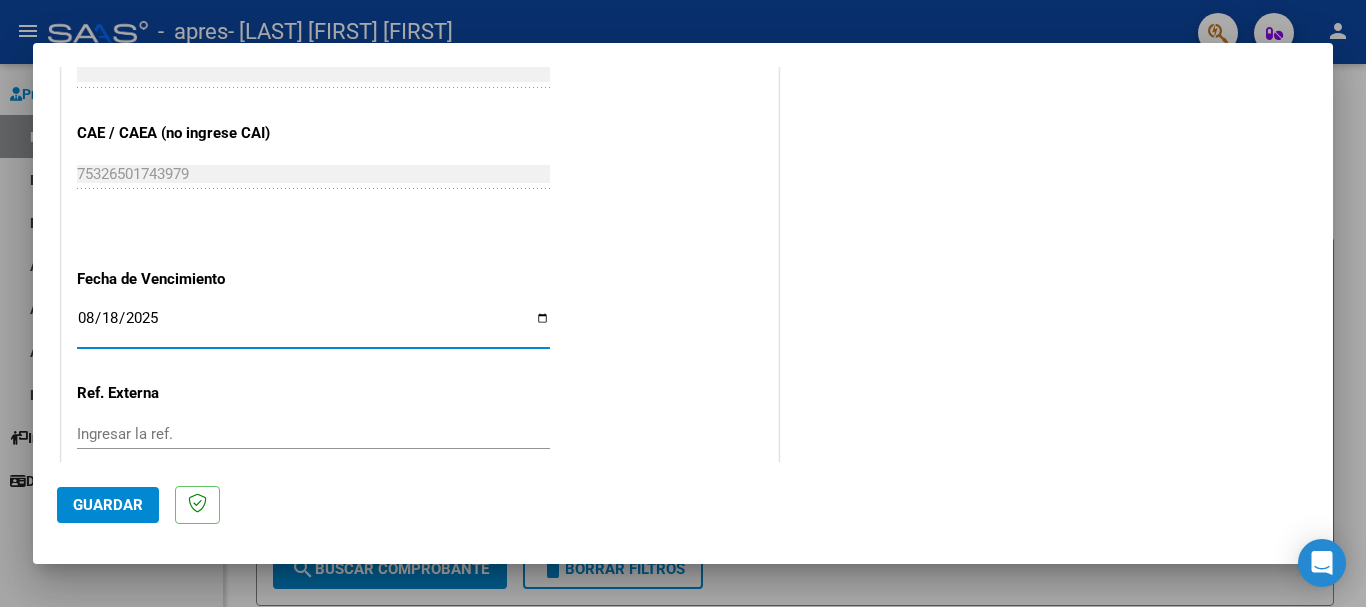 type on "2025-08-18" 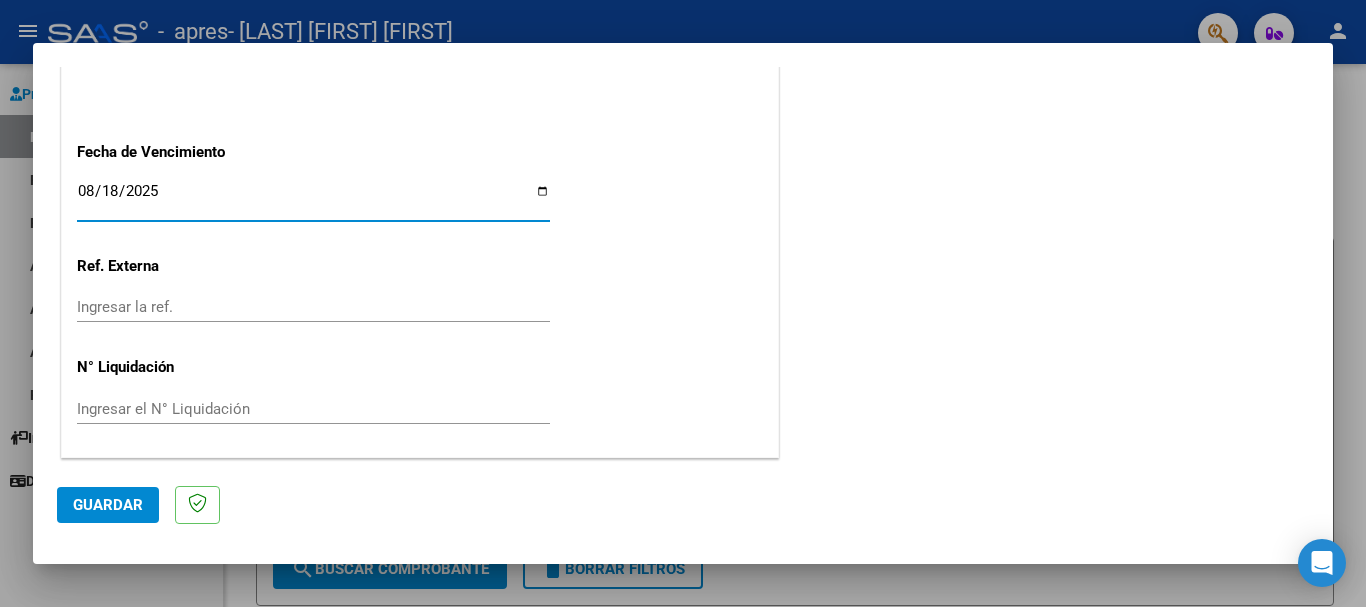 click on "Guardar" 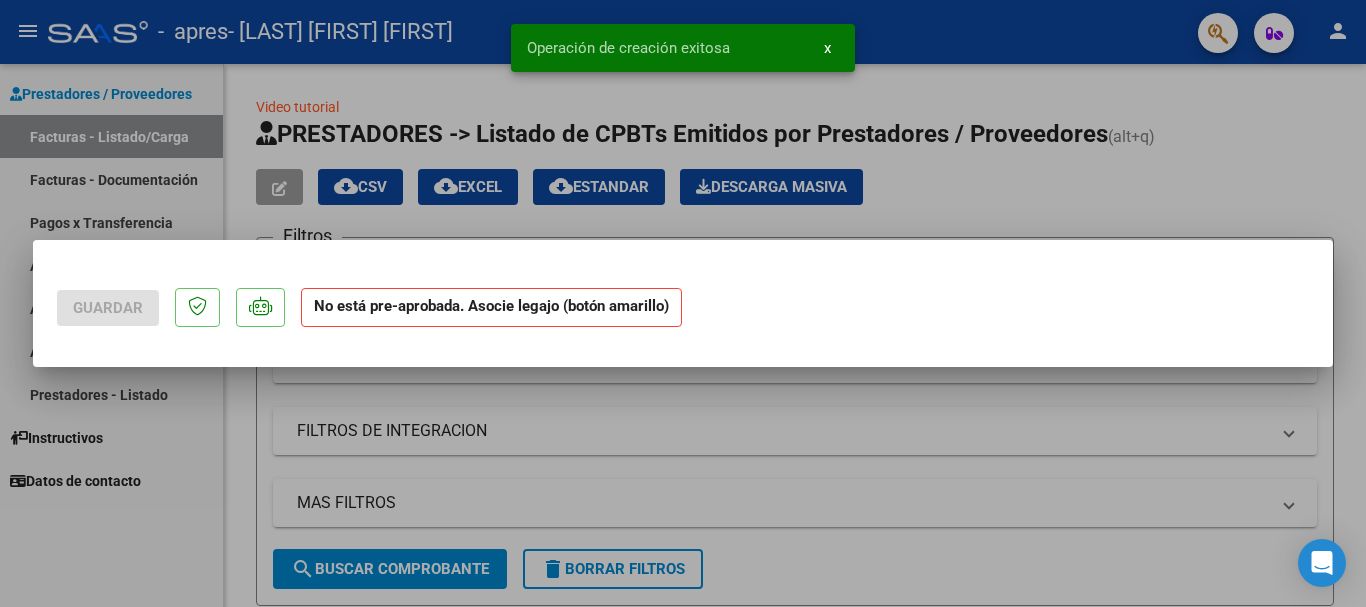 scroll, scrollTop: 0, scrollLeft: 0, axis: both 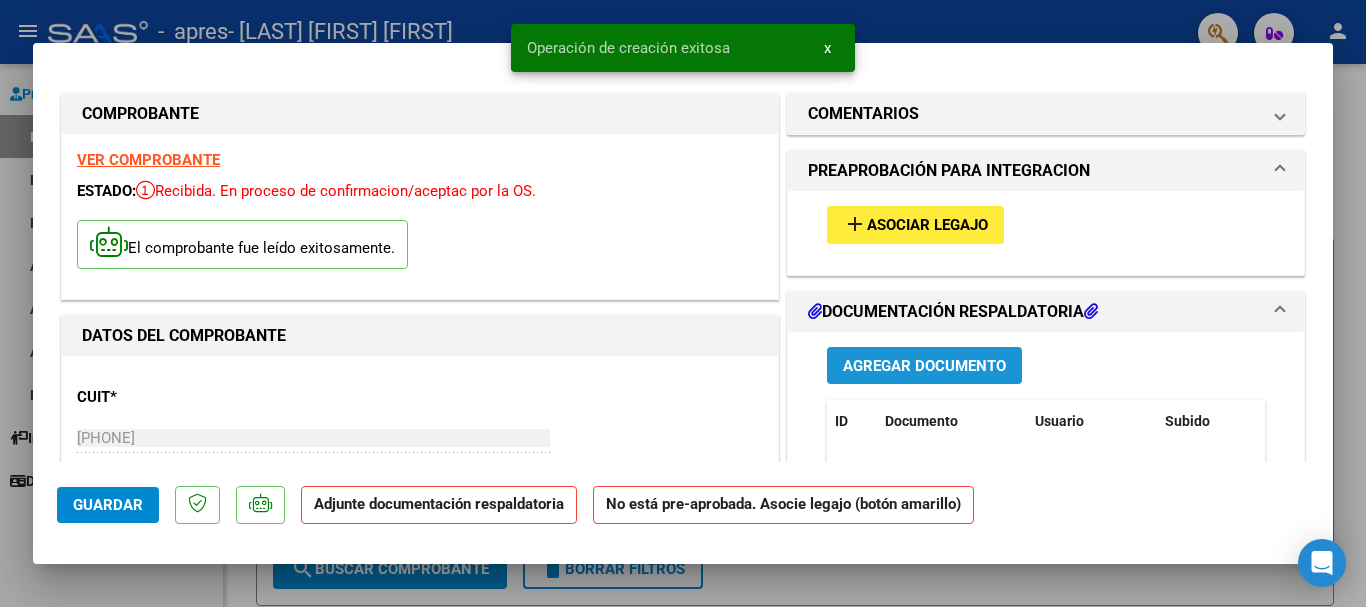 click on "Agregar Documento" at bounding box center [924, 366] 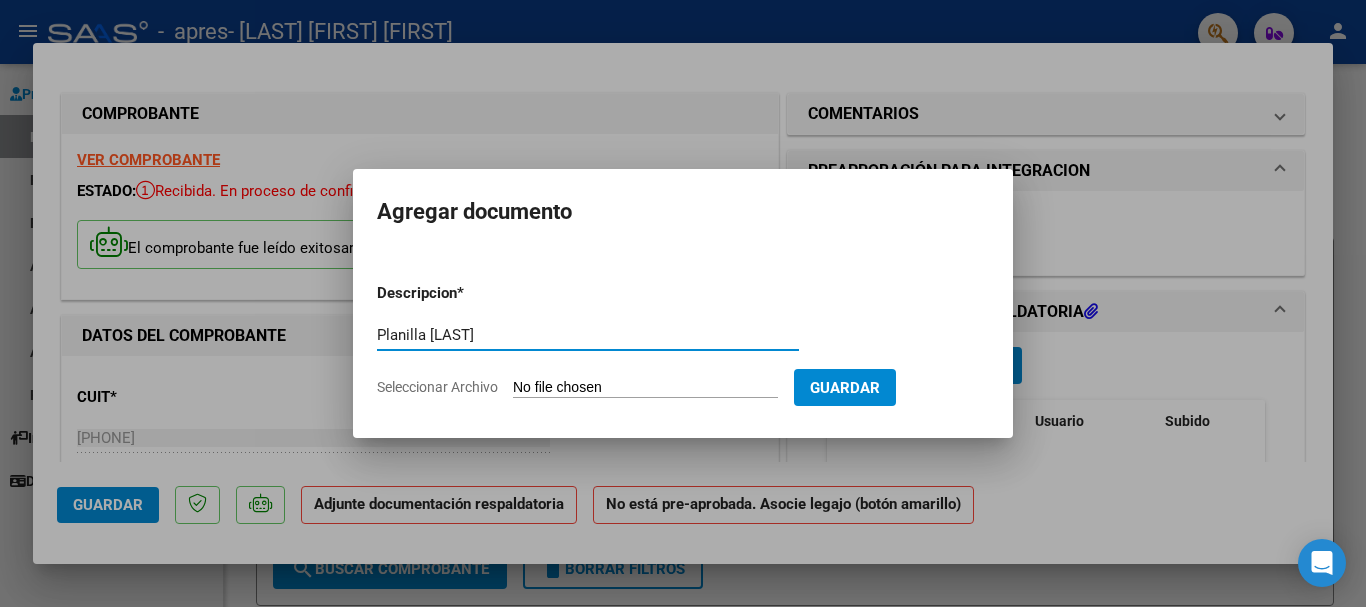 type on "Planilla [LAST]" 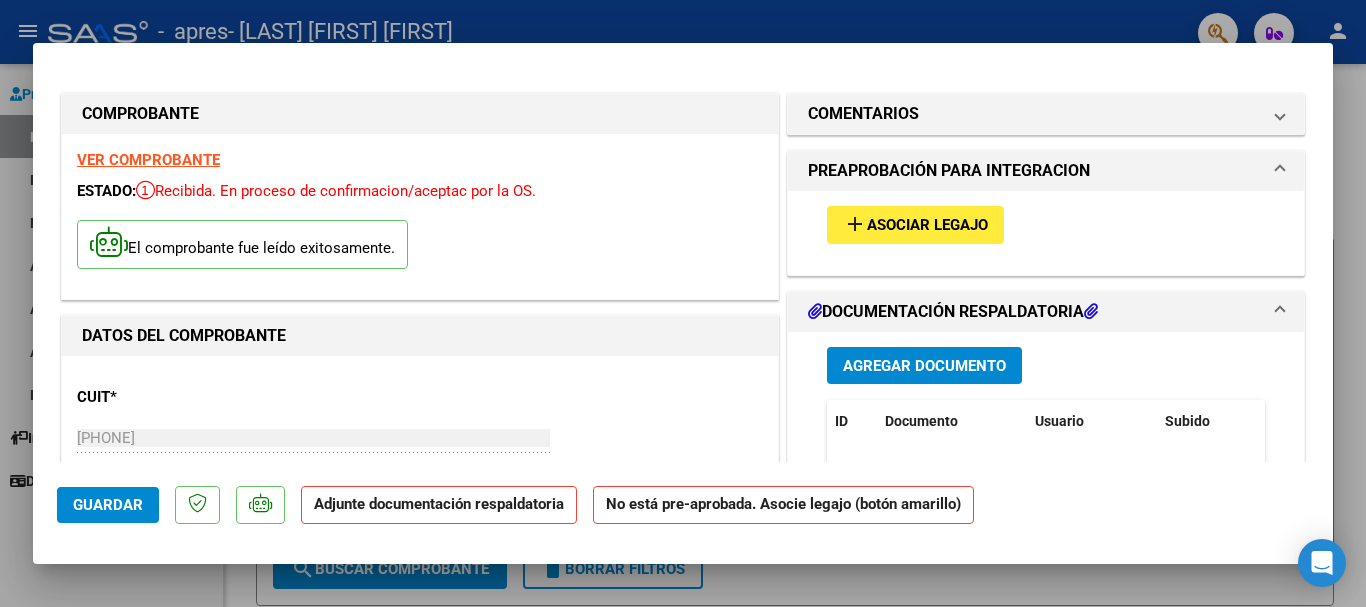 click at bounding box center [683, 303] 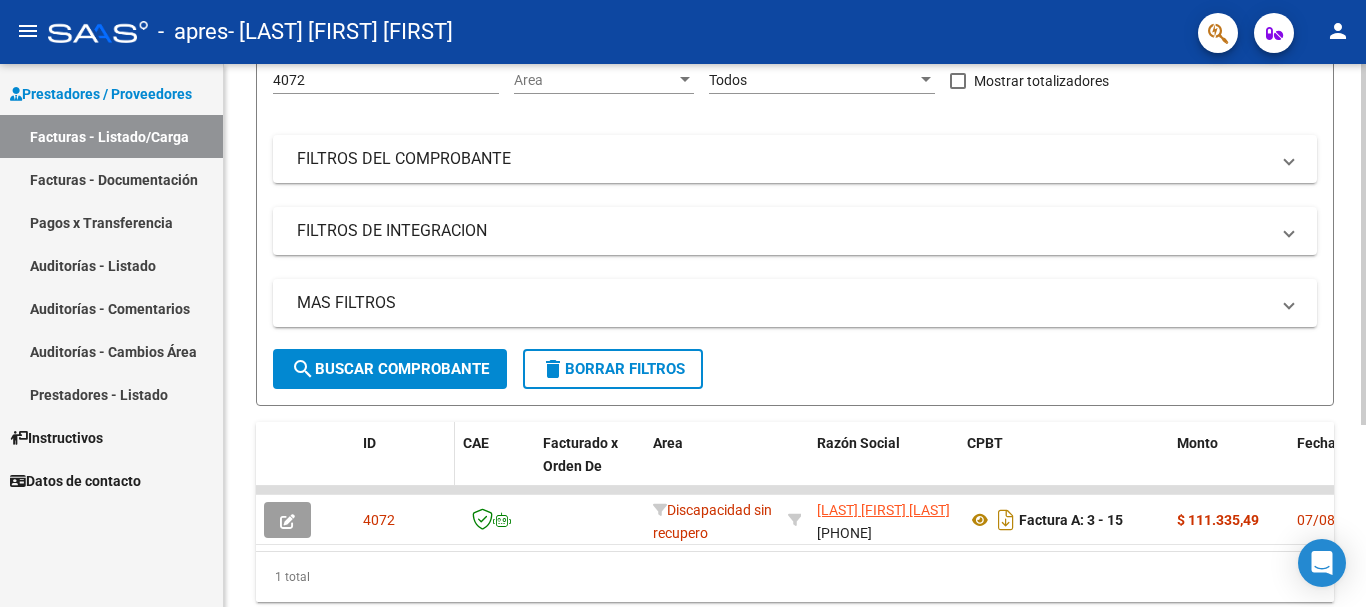 scroll, scrollTop: 274, scrollLeft: 0, axis: vertical 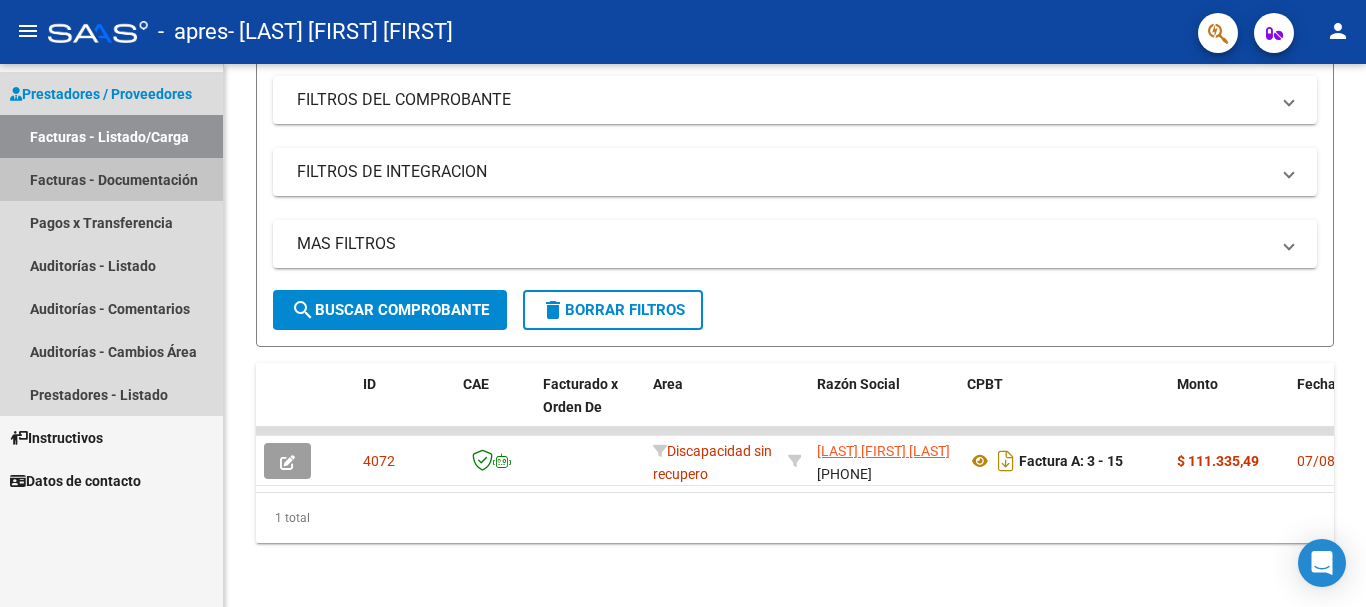 click on "Facturas - Documentación" at bounding box center [111, 179] 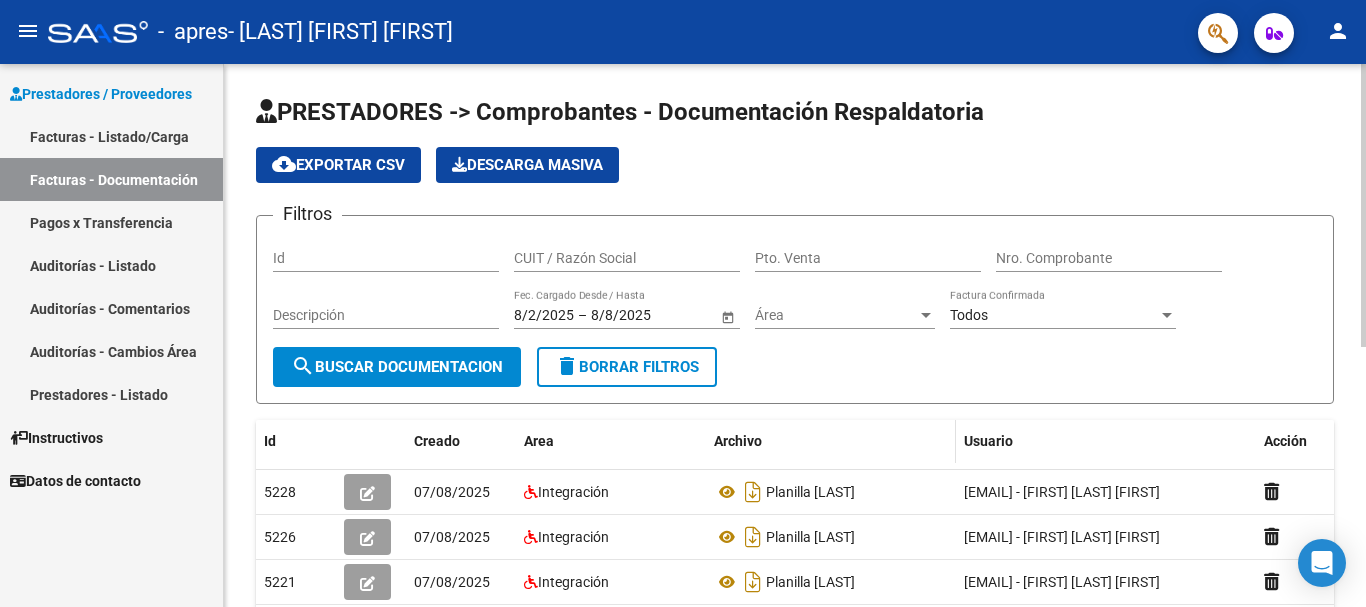scroll, scrollTop: 100, scrollLeft: 0, axis: vertical 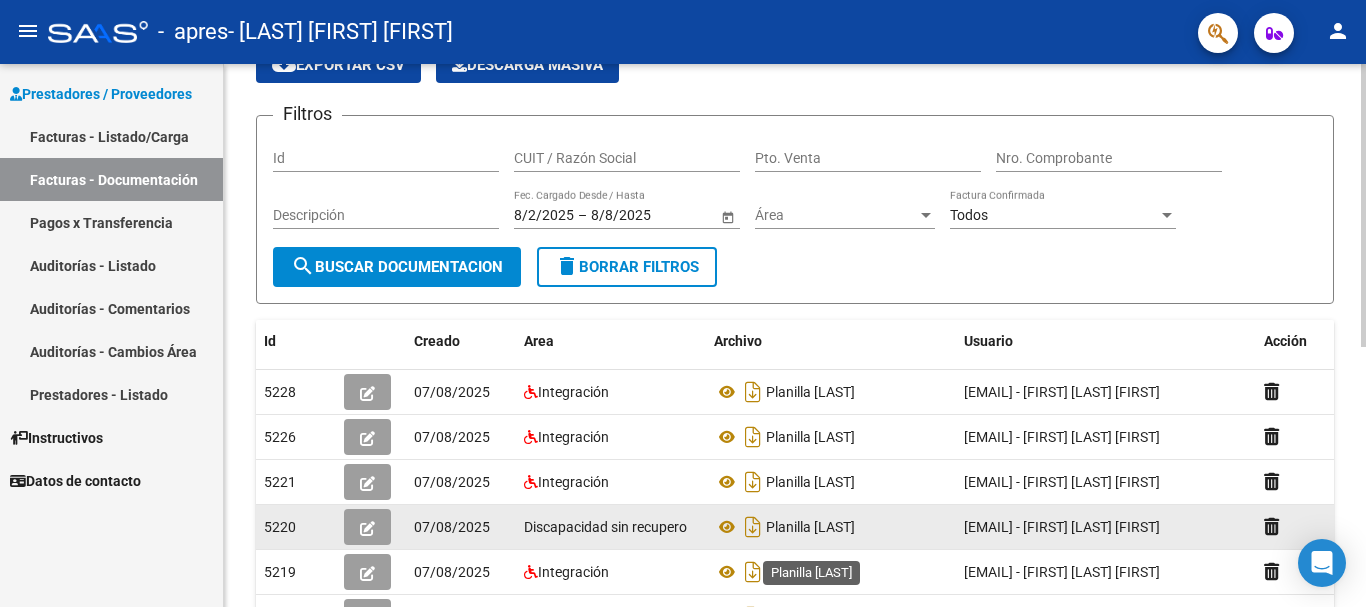 click on "Planilla [LAST]" 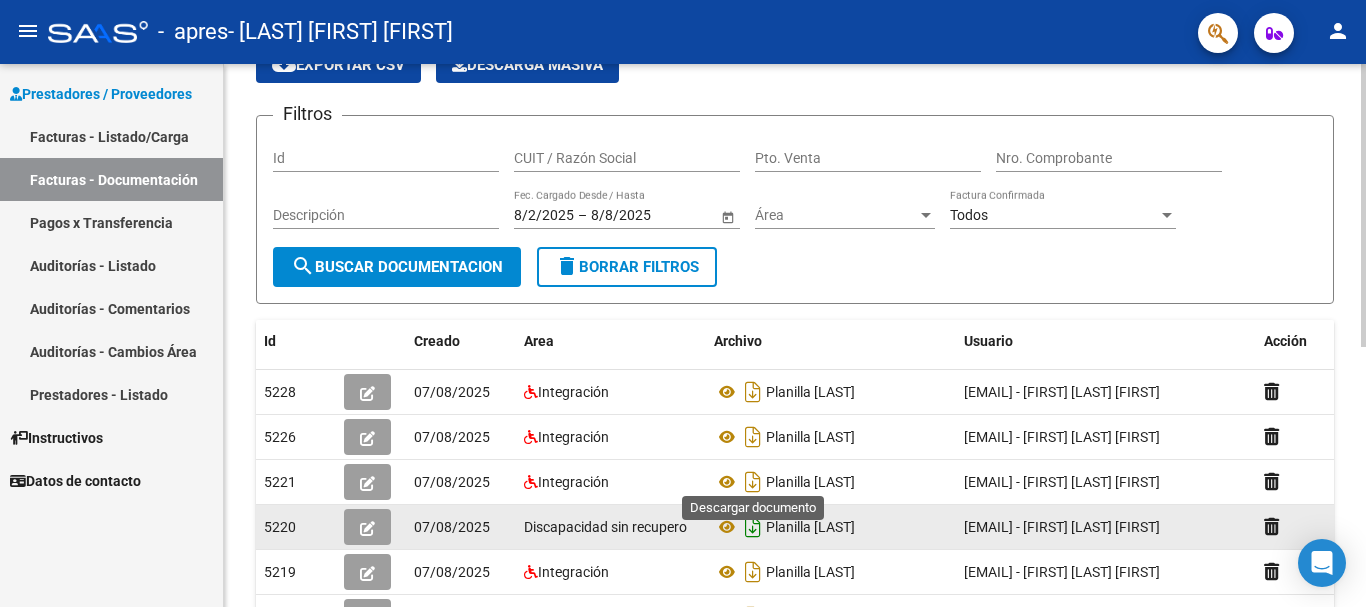 click 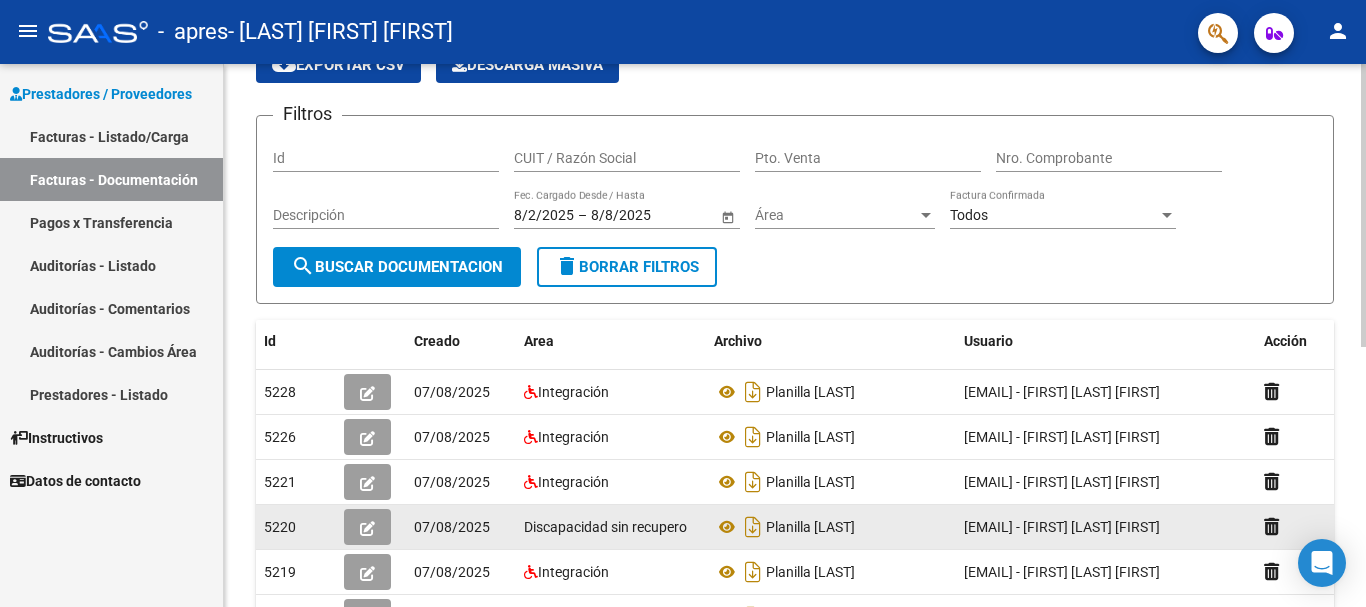 scroll, scrollTop: 0, scrollLeft: 0, axis: both 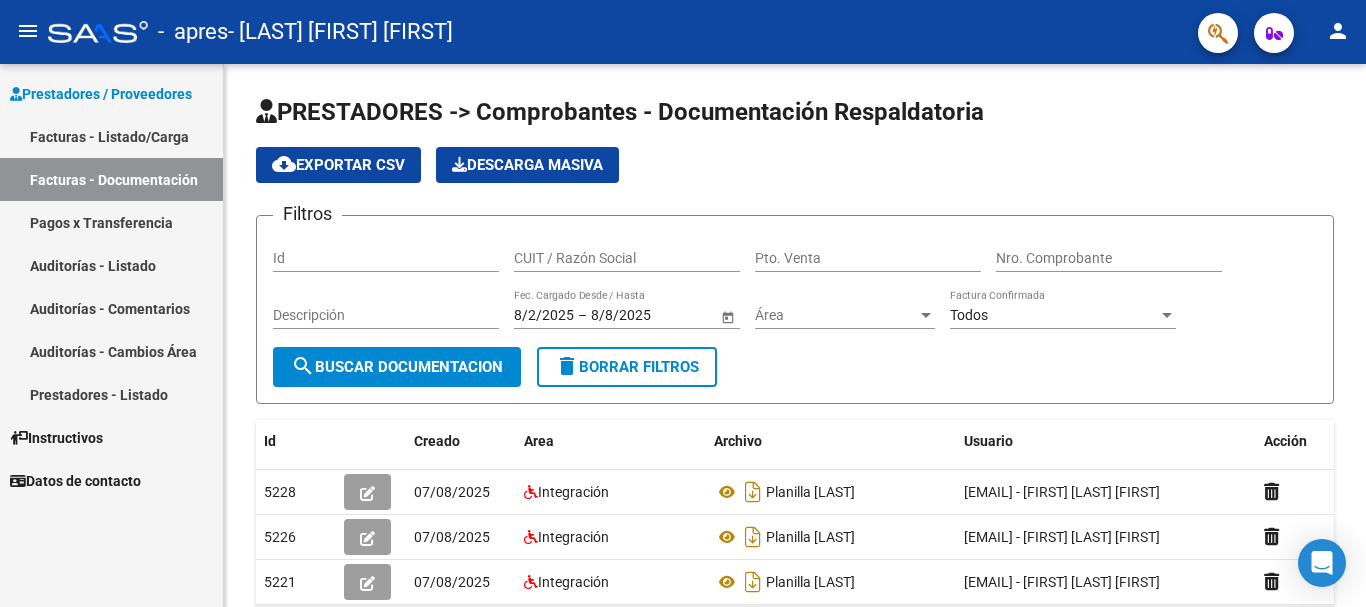 click on "Facturas - Listado/Carga" at bounding box center [111, 136] 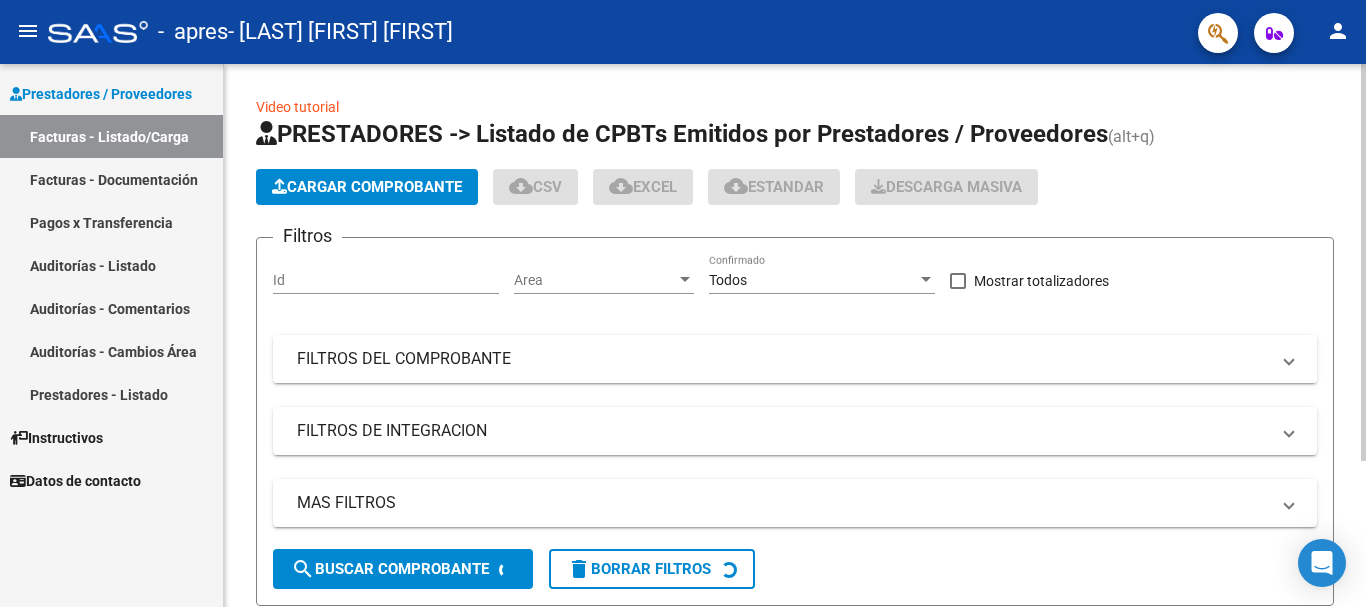 scroll, scrollTop: 199, scrollLeft: 0, axis: vertical 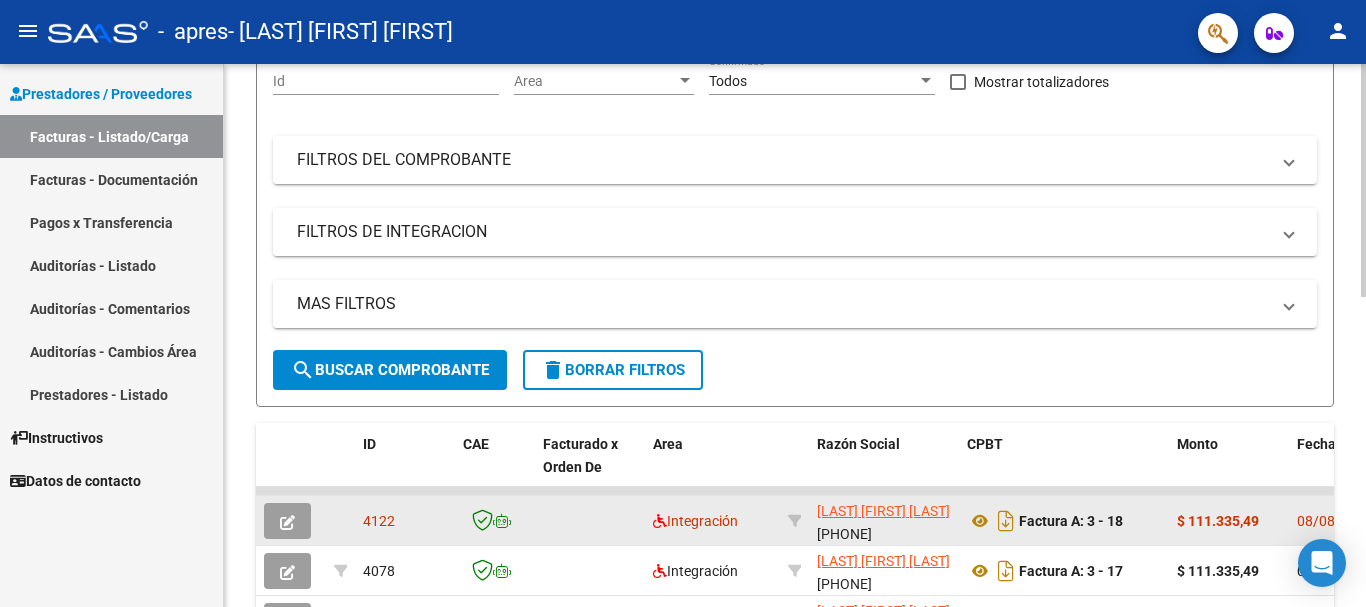 click 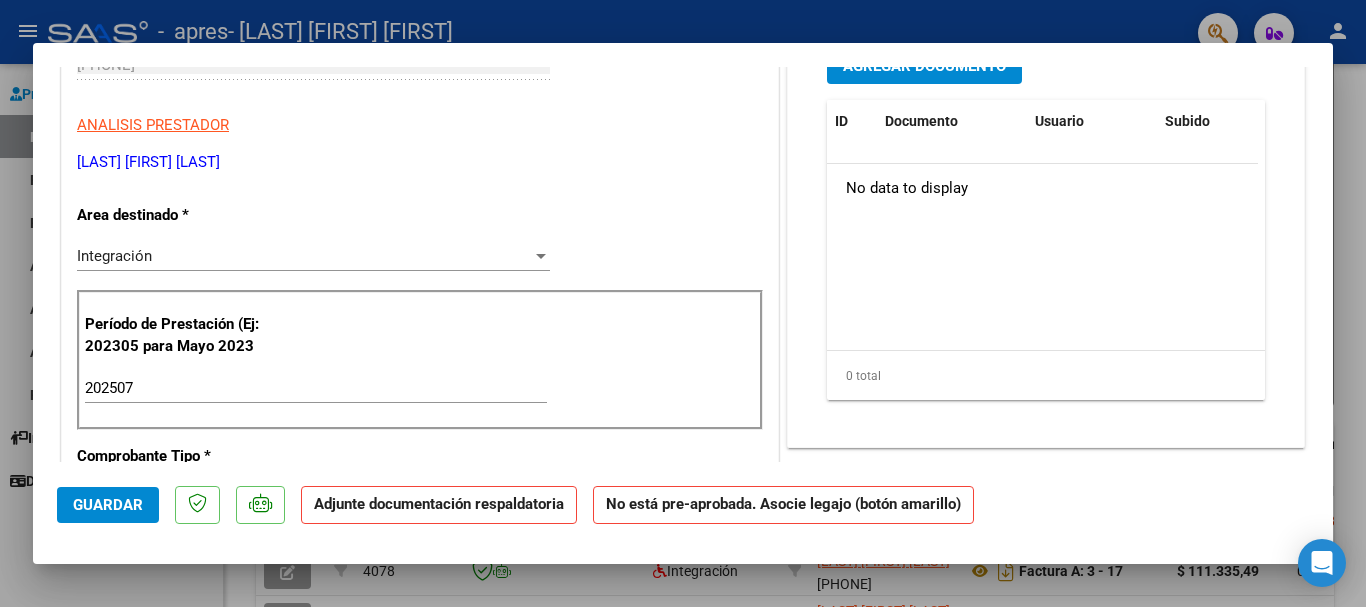 scroll, scrollTop: 0, scrollLeft: 0, axis: both 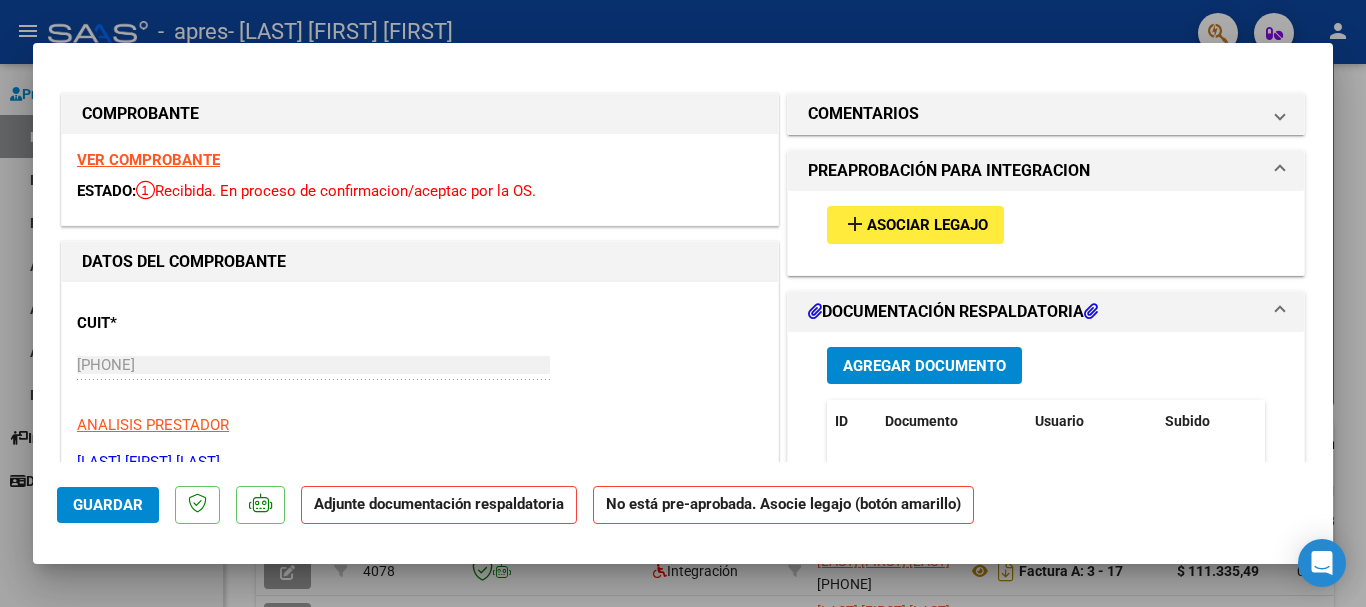 click on "Agregar Documento" at bounding box center (924, 366) 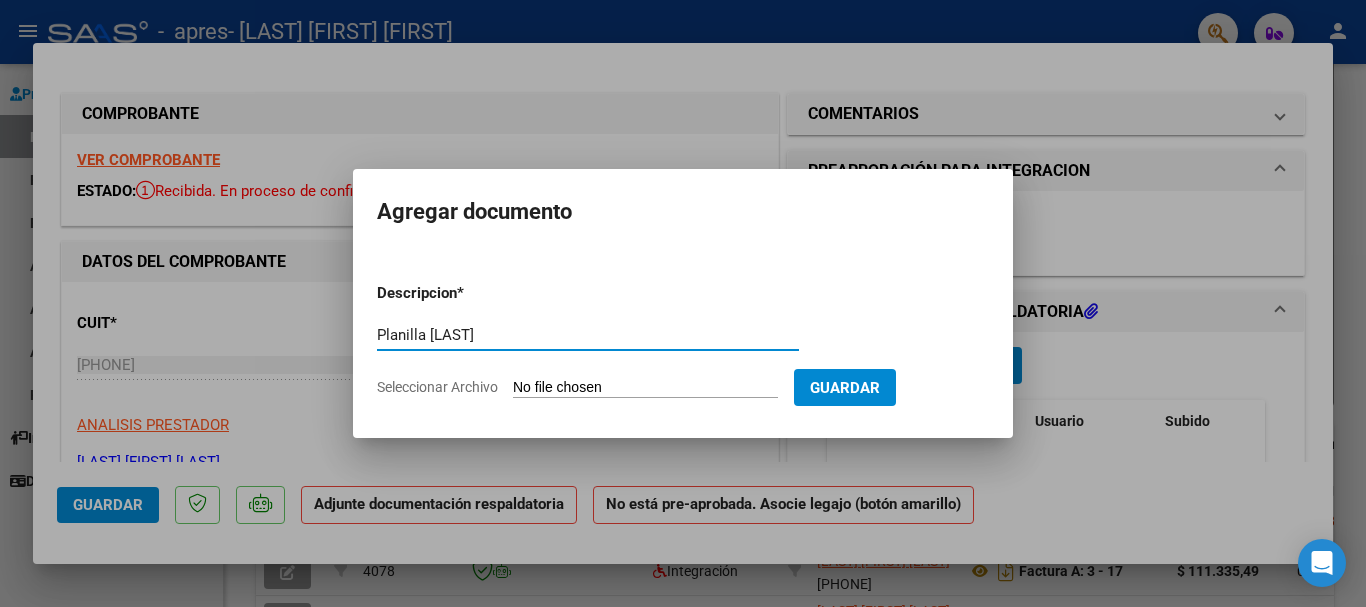 type on "Planilla [LAST]" 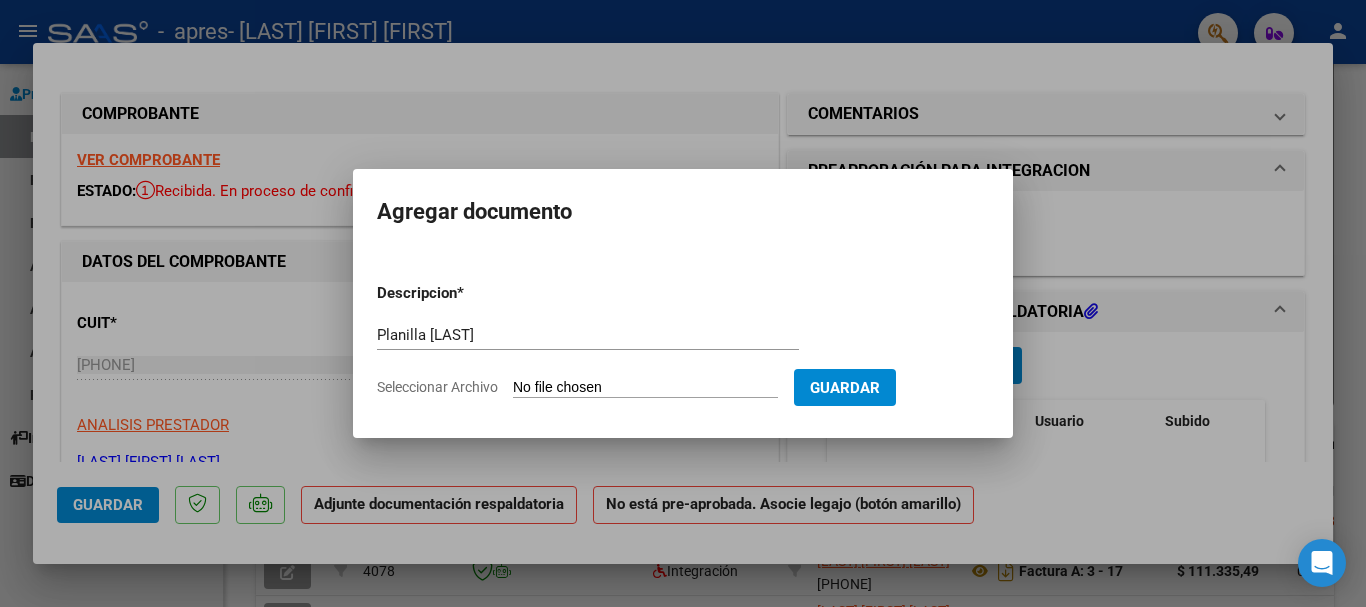 click on "Descripcion  *   Planilla [LAST] Escriba aquí una descripcion  Seleccionar Archivo Guardar" at bounding box center (683, 340) 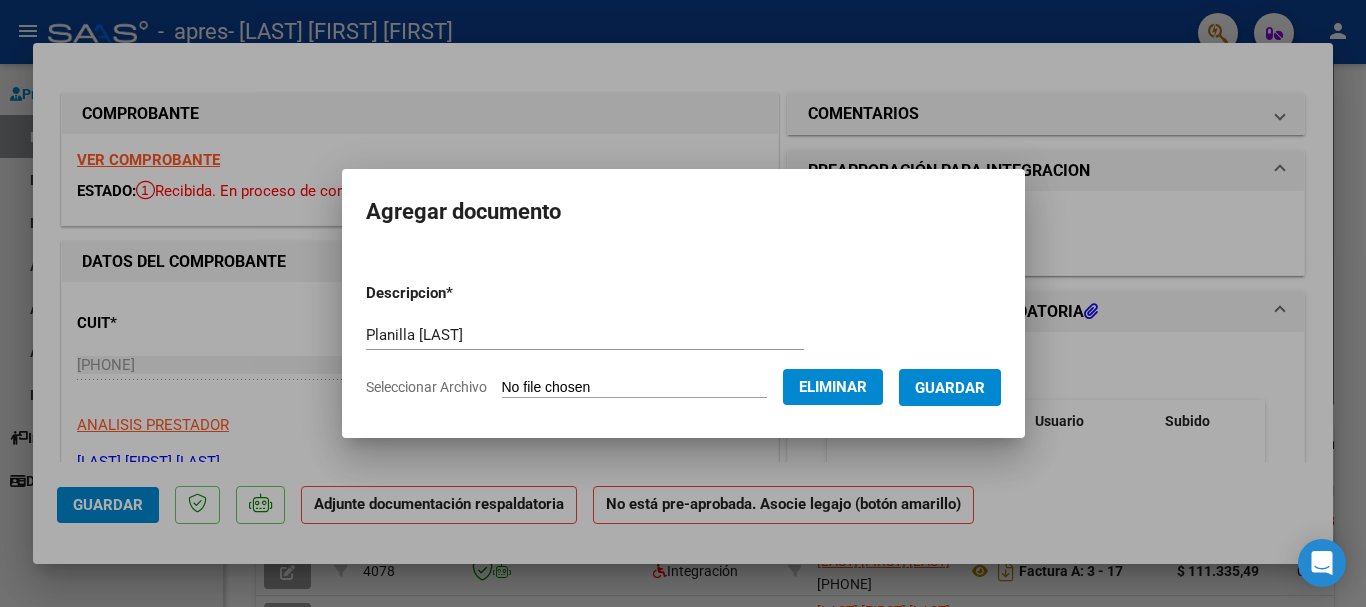 click on "Eliminar" 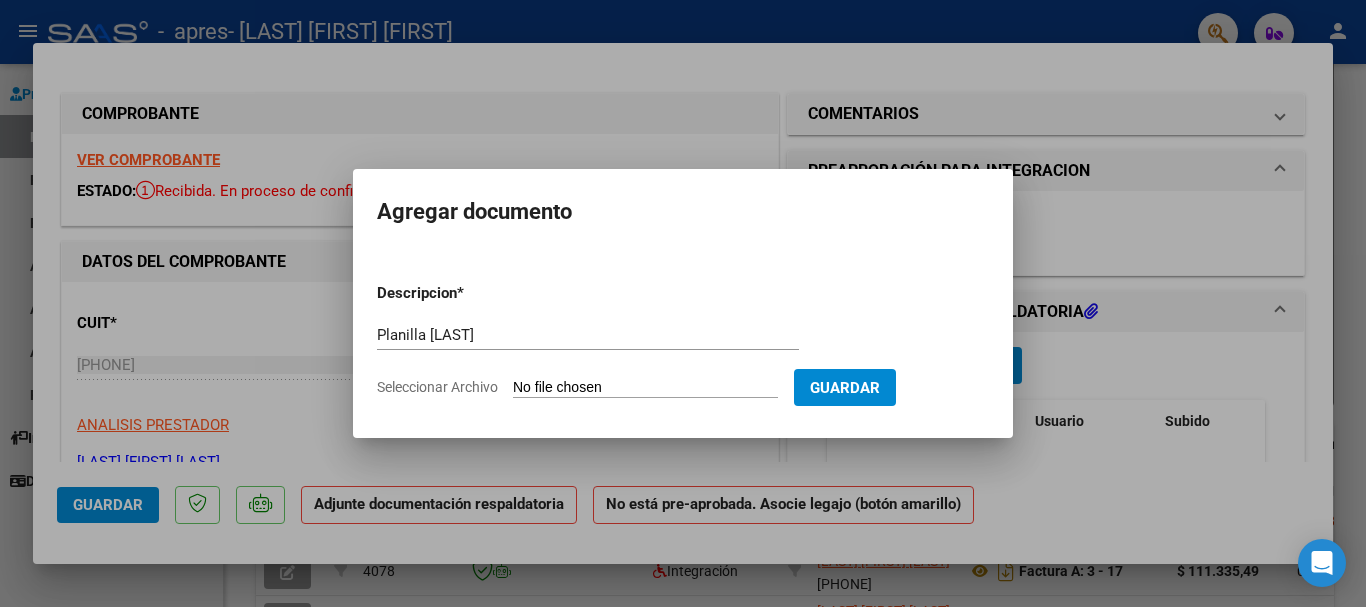click on "Seleccionar Archivo" at bounding box center [645, 388] 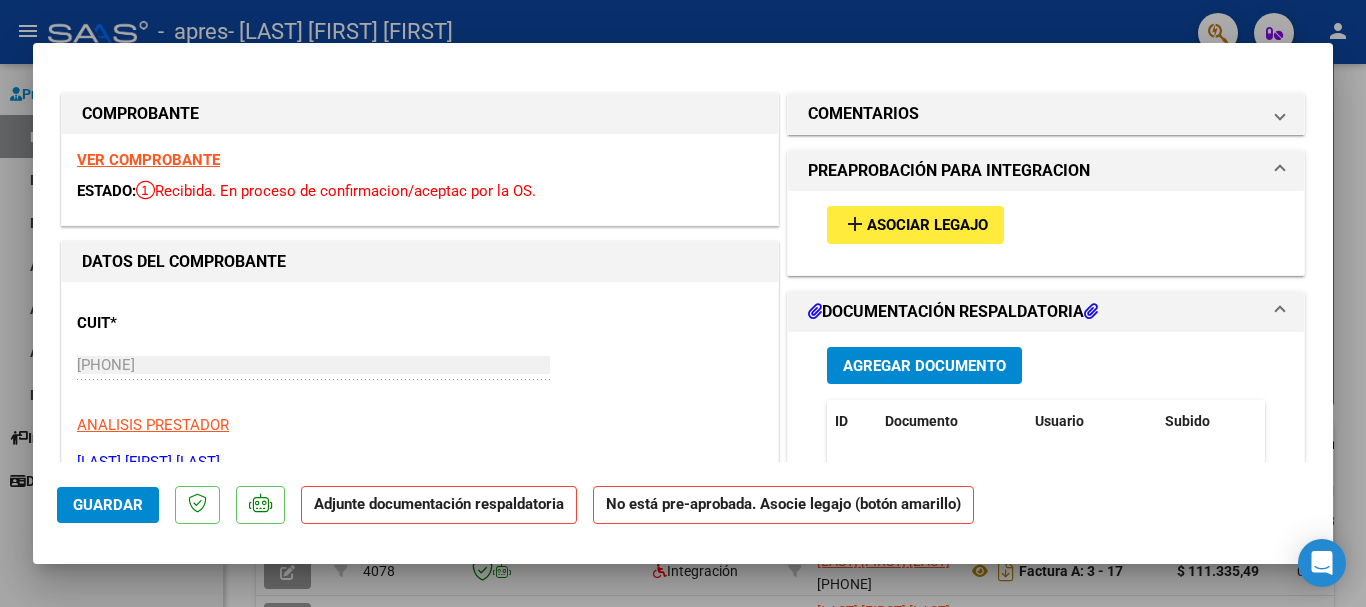 click on "Agregar Documento" at bounding box center (924, 366) 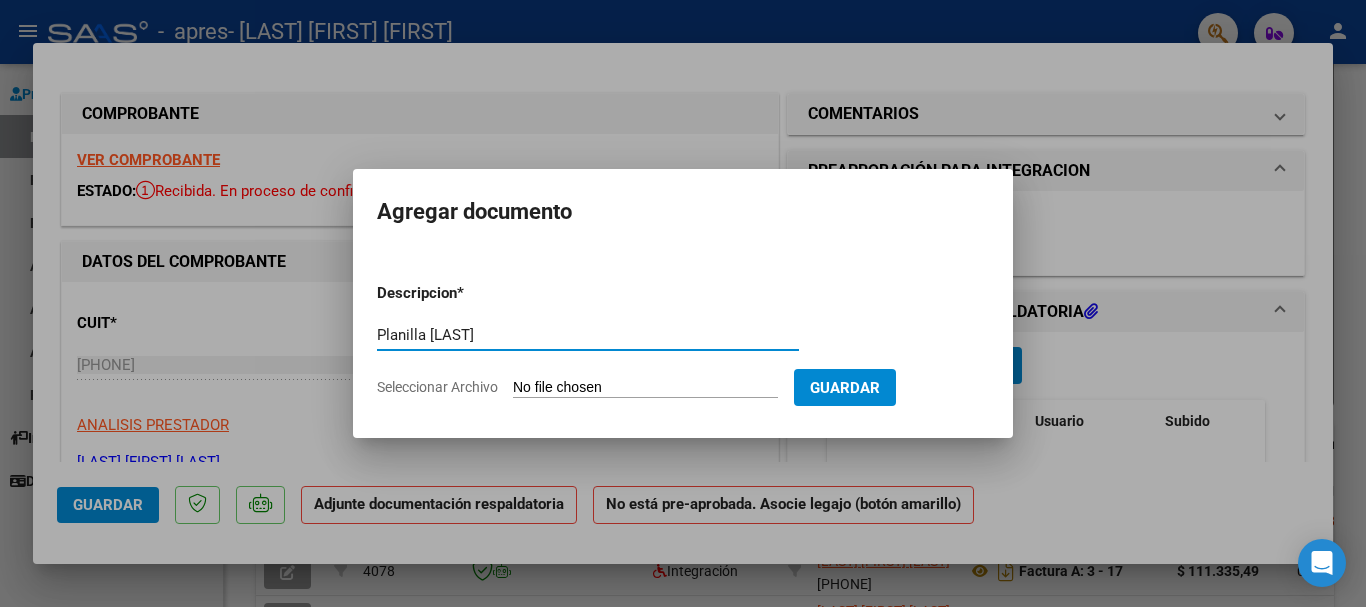 type on "Planilla [LAST]" 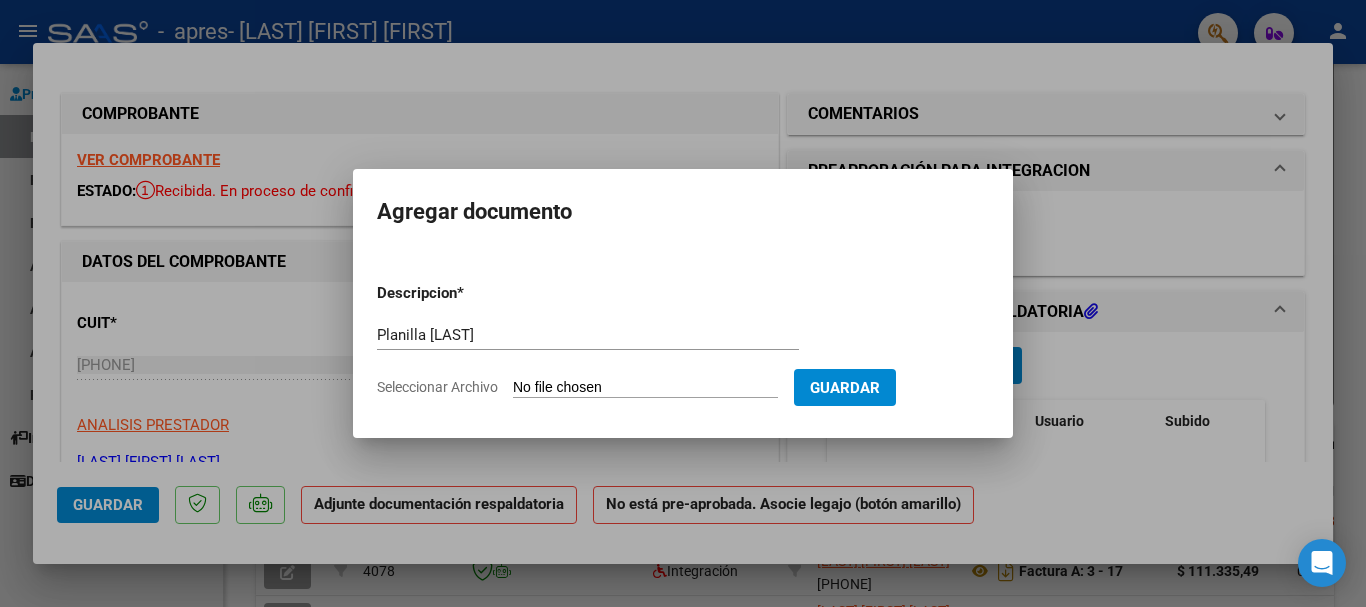 type on "C:\fakepath\PLANILLA CAMPOS (2).pdf" 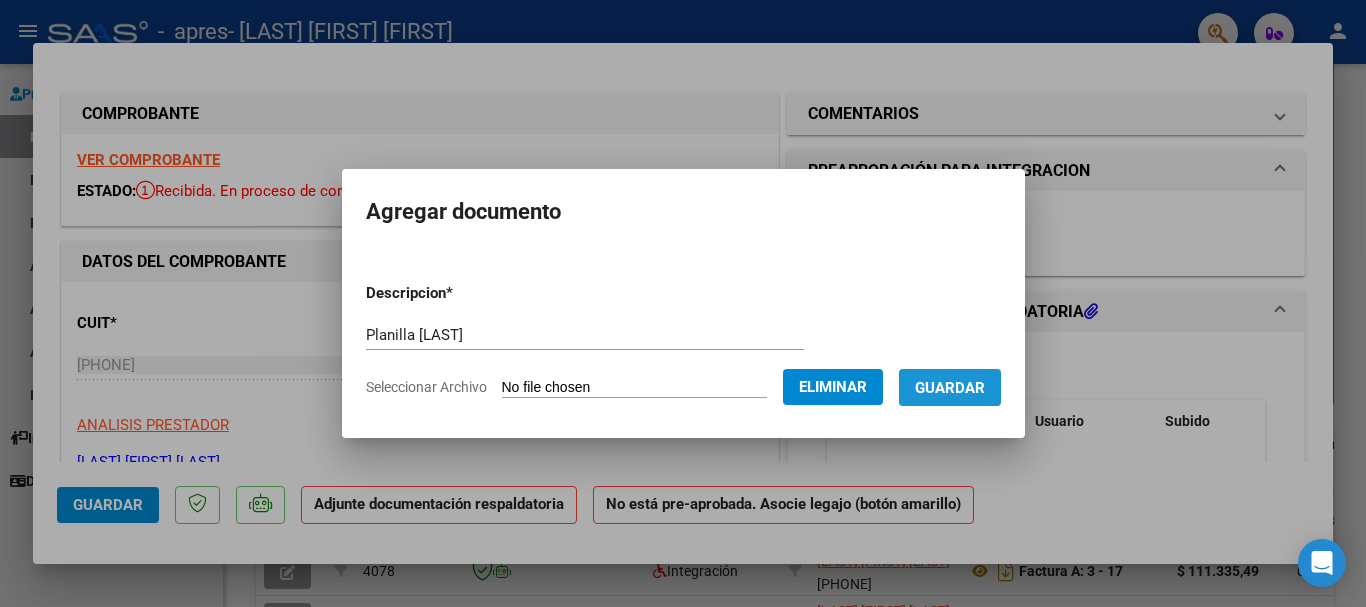 click on "Guardar" at bounding box center [950, 388] 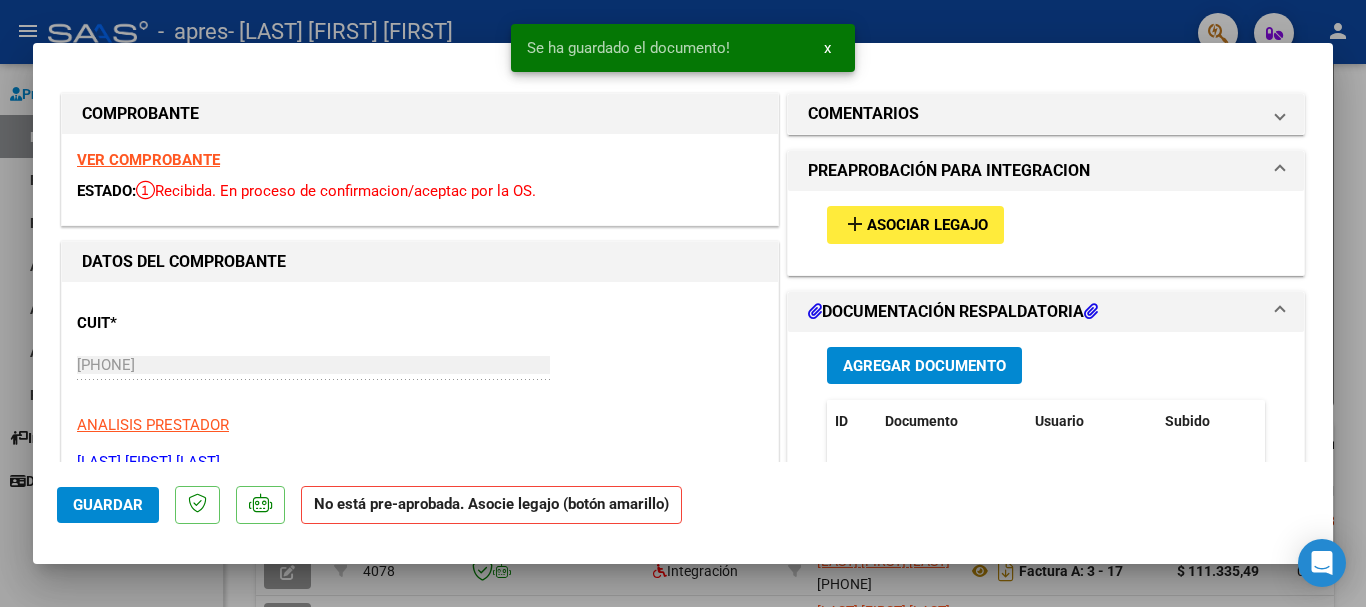 click on "add Asociar Legajo" at bounding box center [1046, 224] 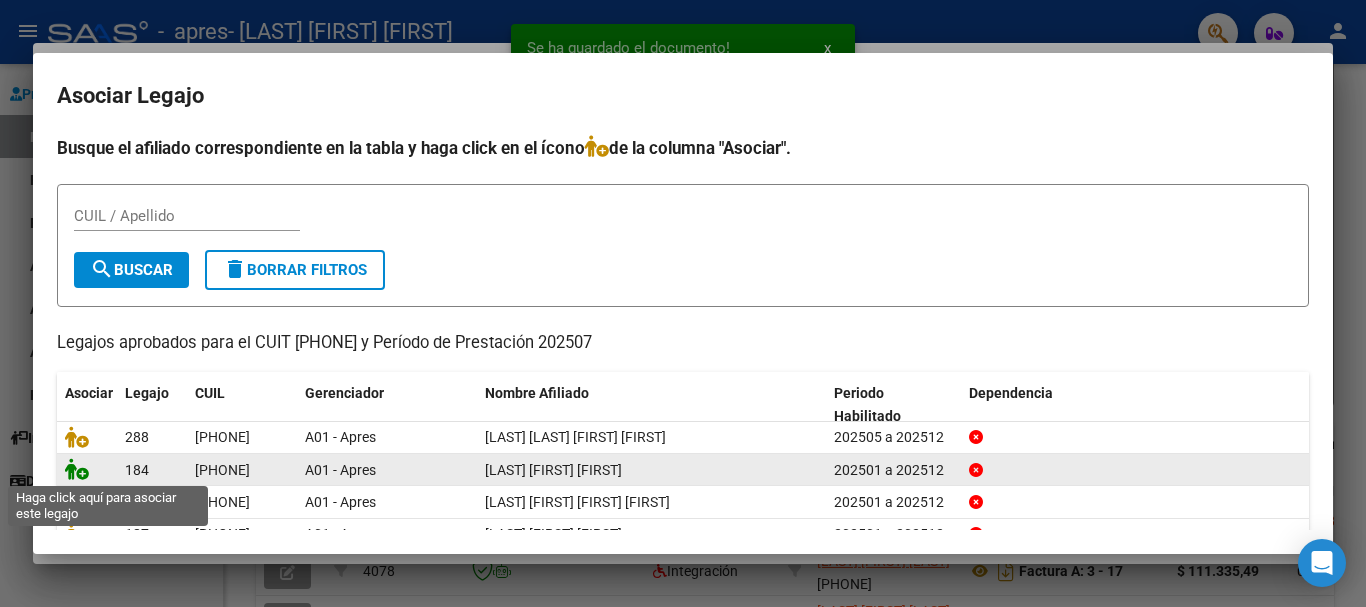 click 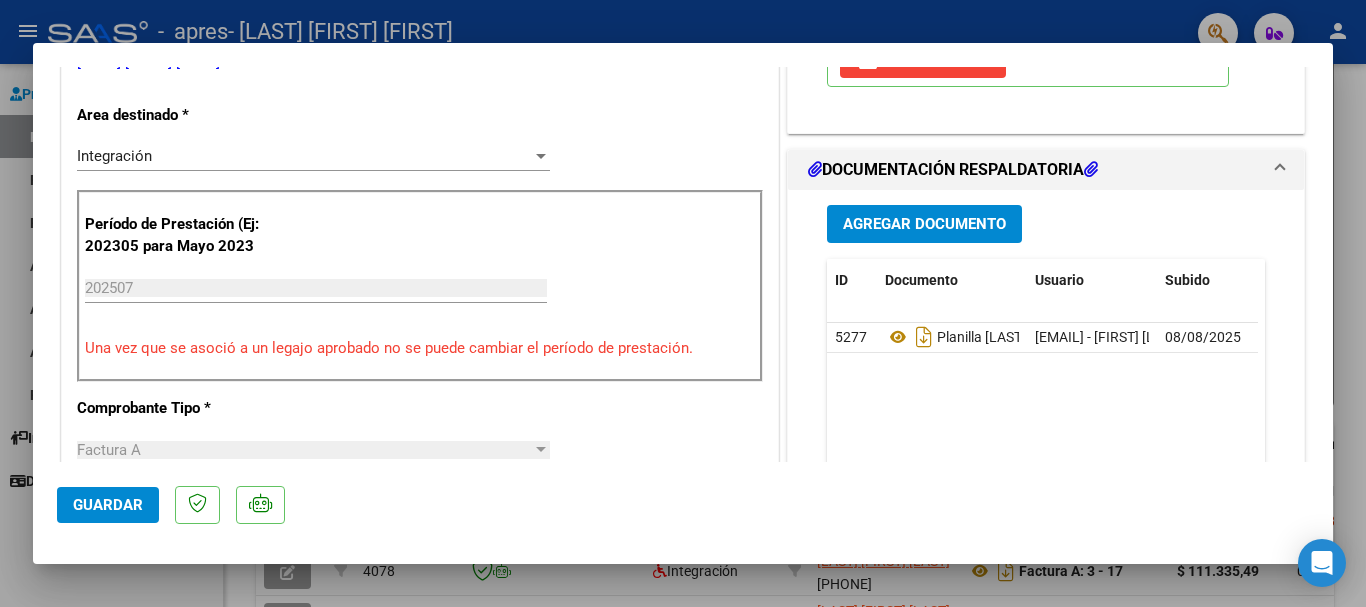 scroll, scrollTop: 700, scrollLeft: 0, axis: vertical 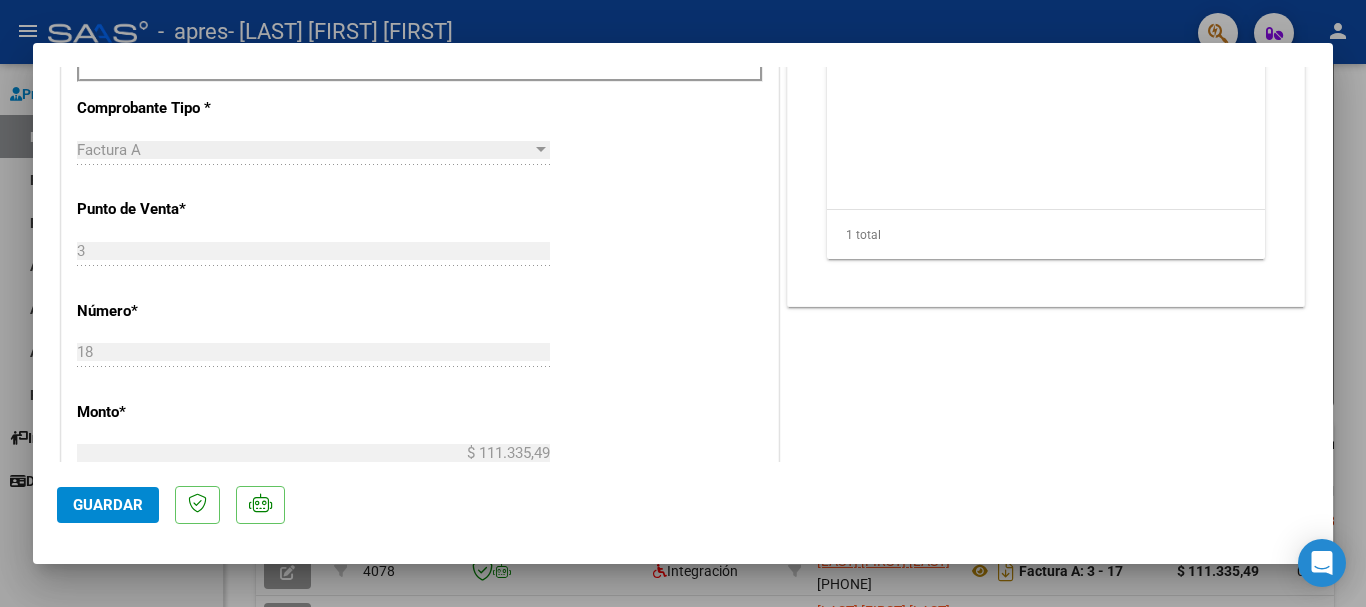 click on "Guardar" 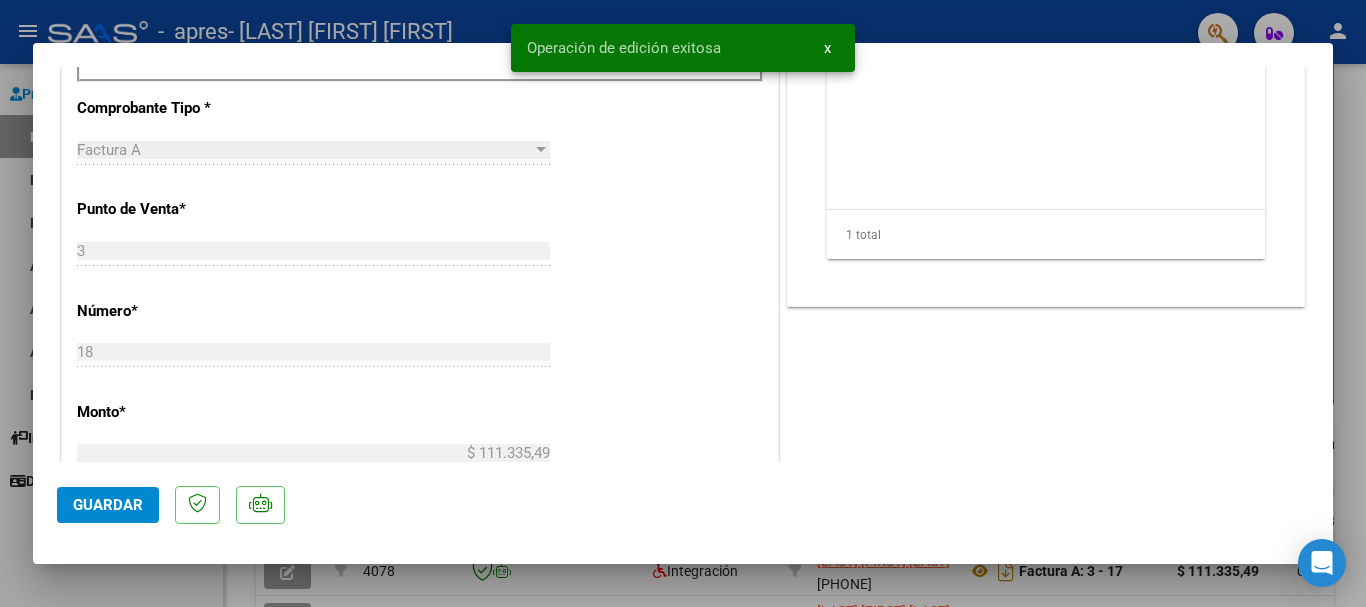 click at bounding box center (683, 303) 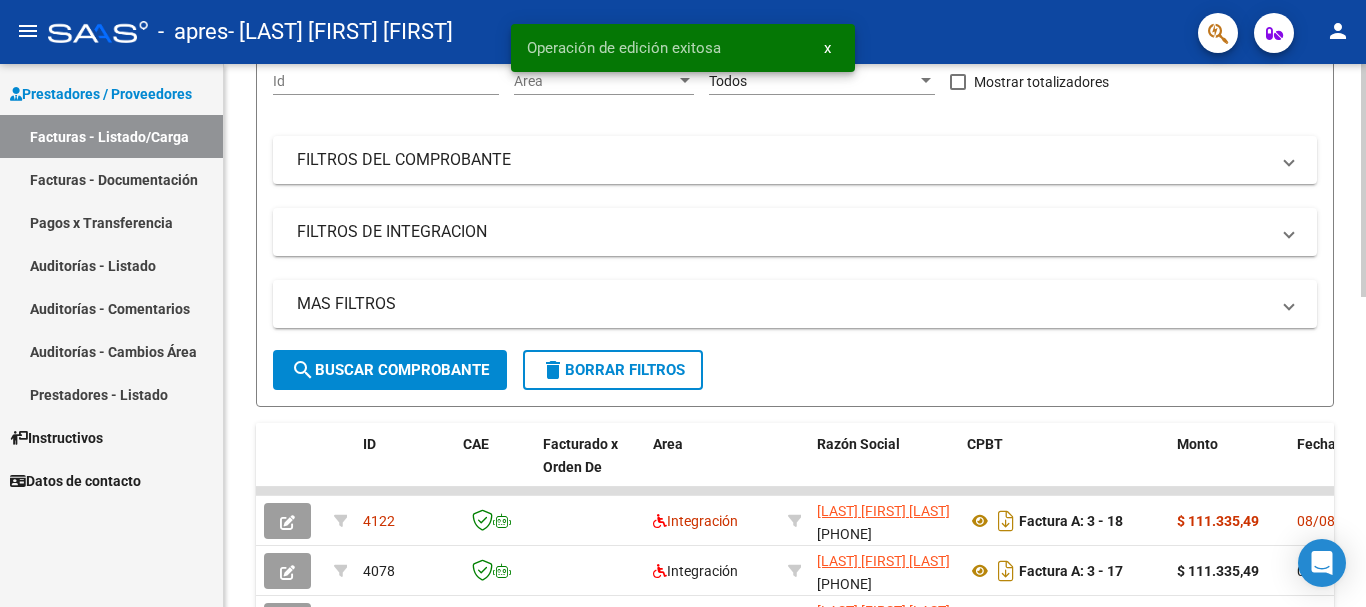 click on "search" 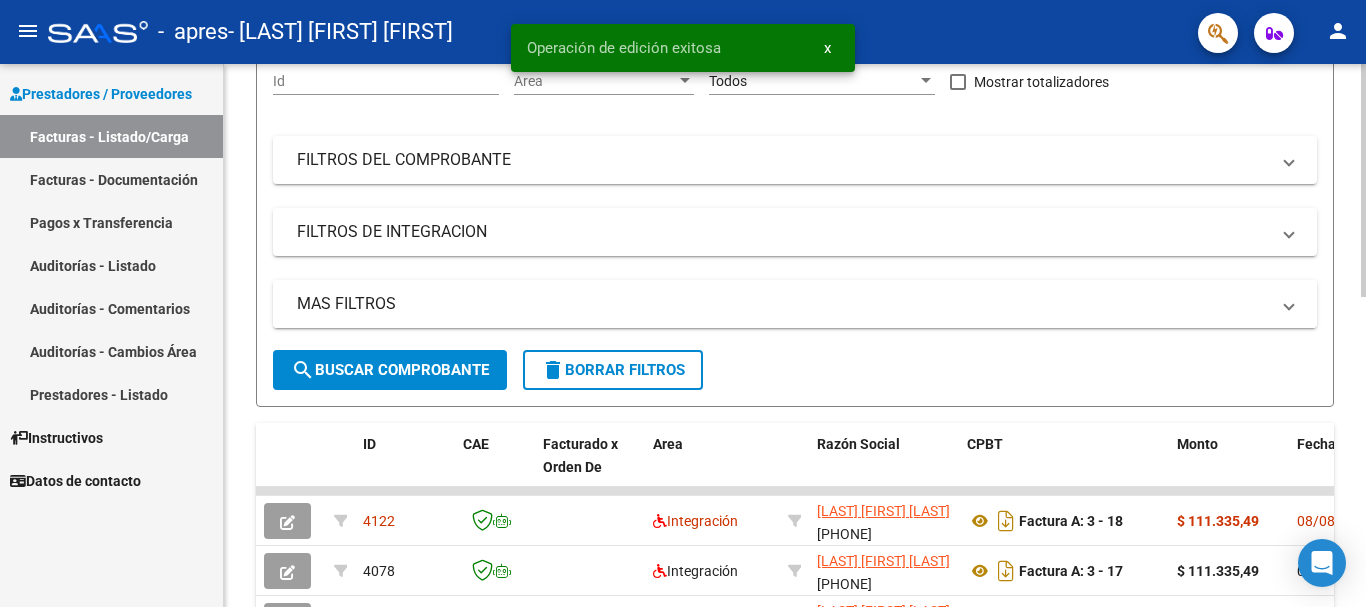 scroll, scrollTop: 0, scrollLeft: 0, axis: both 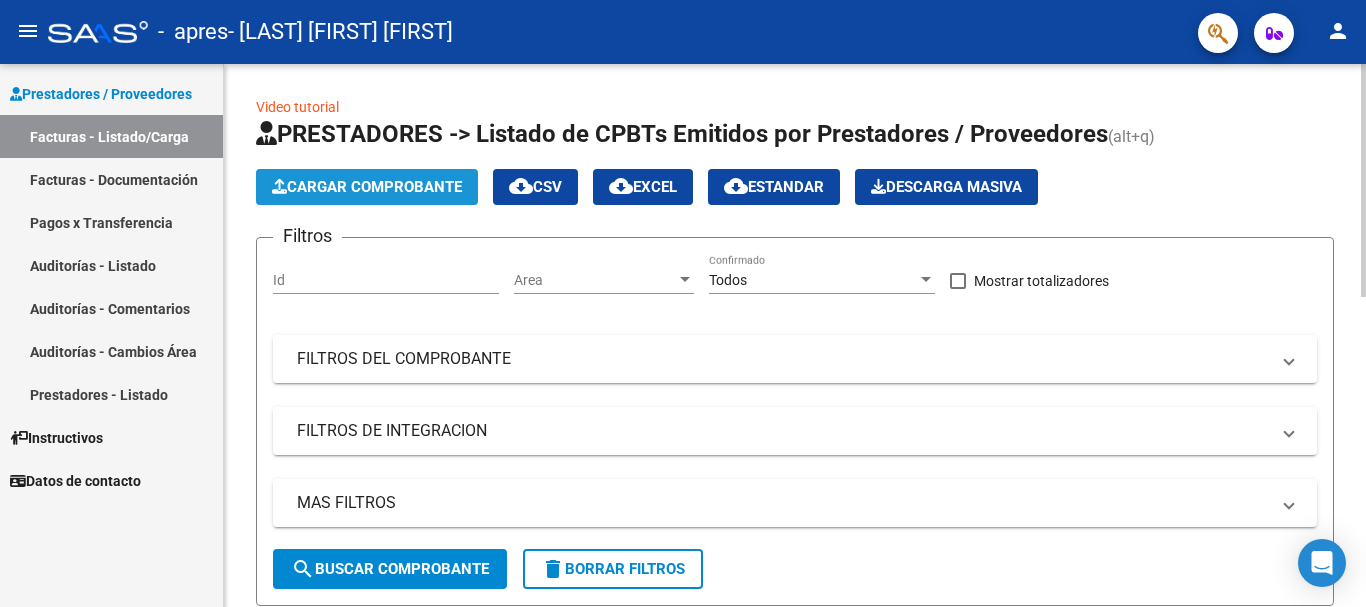 click on "Cargar Comprobante" 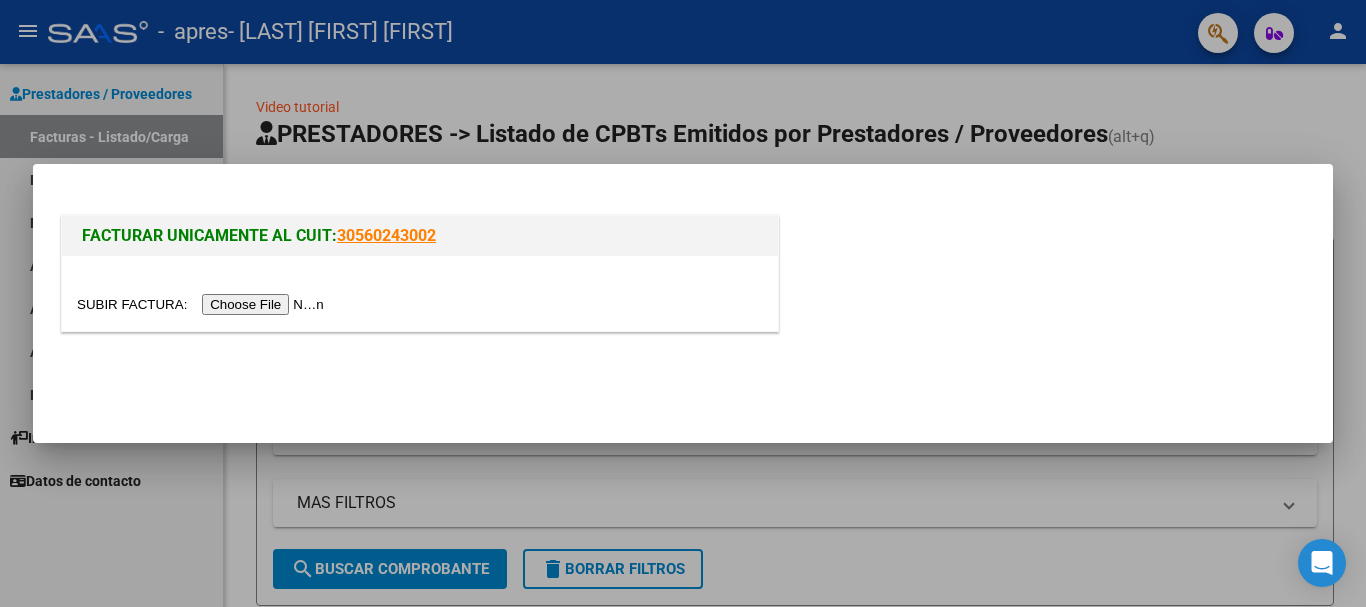 click at bounding box center [203, 304] 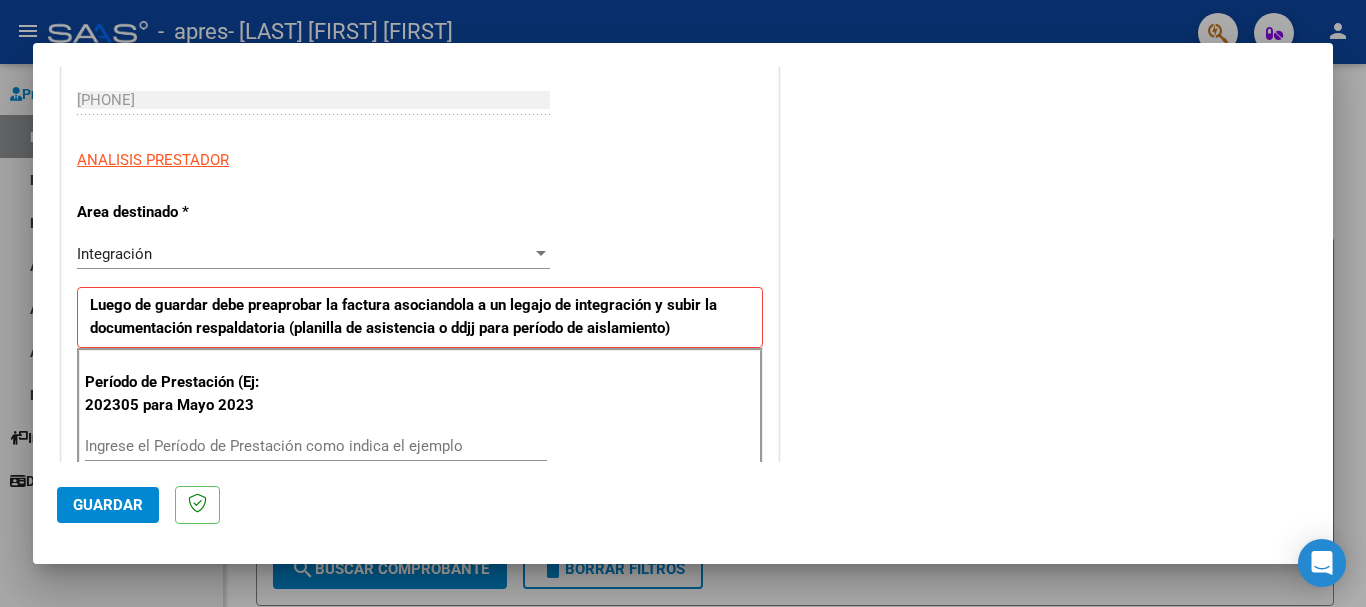 scroll, scrollTop: 400, scrollLeft: 0, axis: vertical 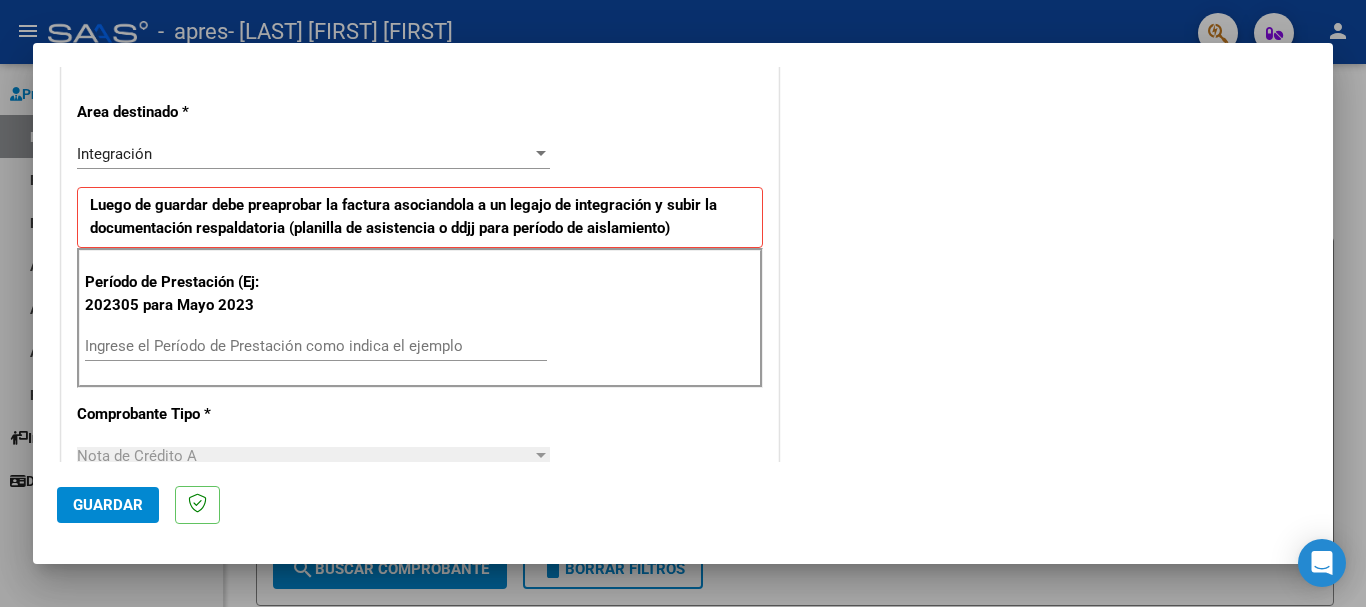 click on "Ingrese el Período de Prestación como indica el ejemplo" at bounding box center [316, 346] 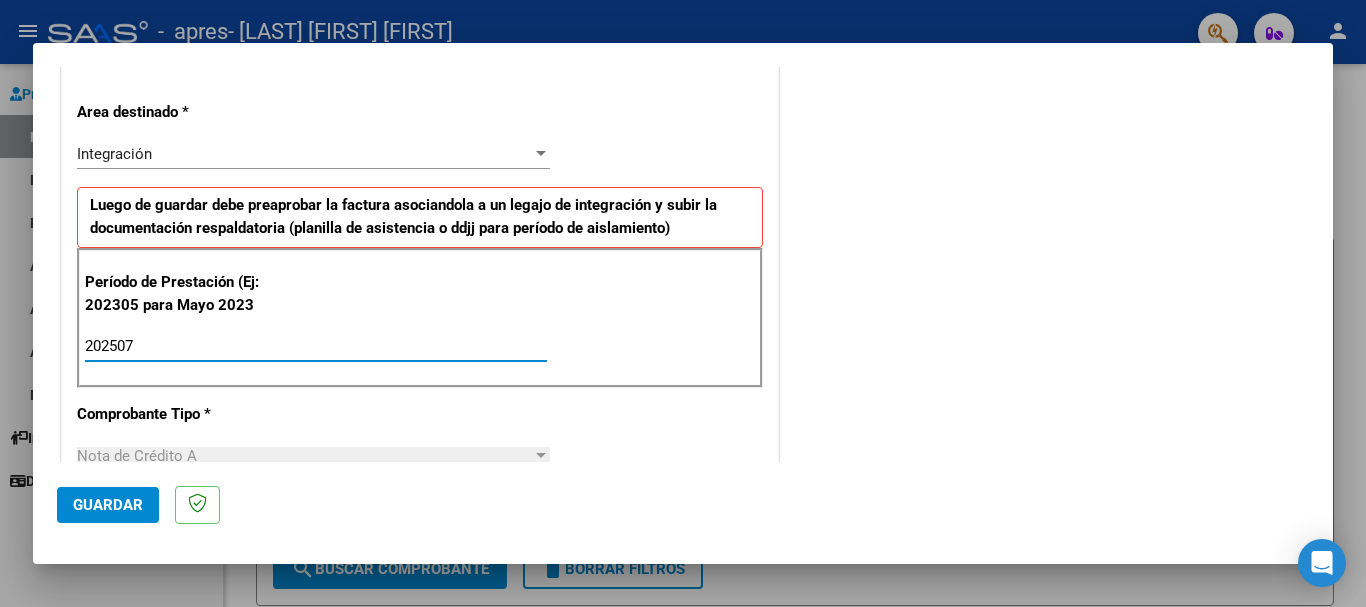 type on "202507" 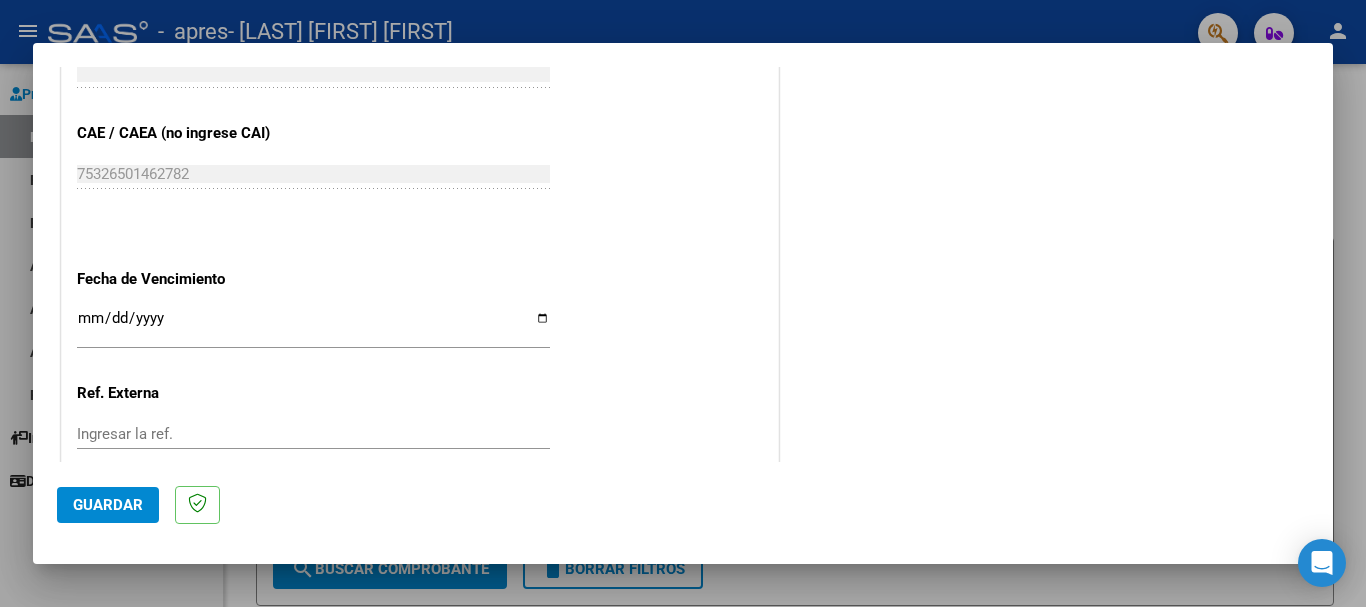 scroll, scrollTop: 1327, scrollLeft: 0, axis: vertical 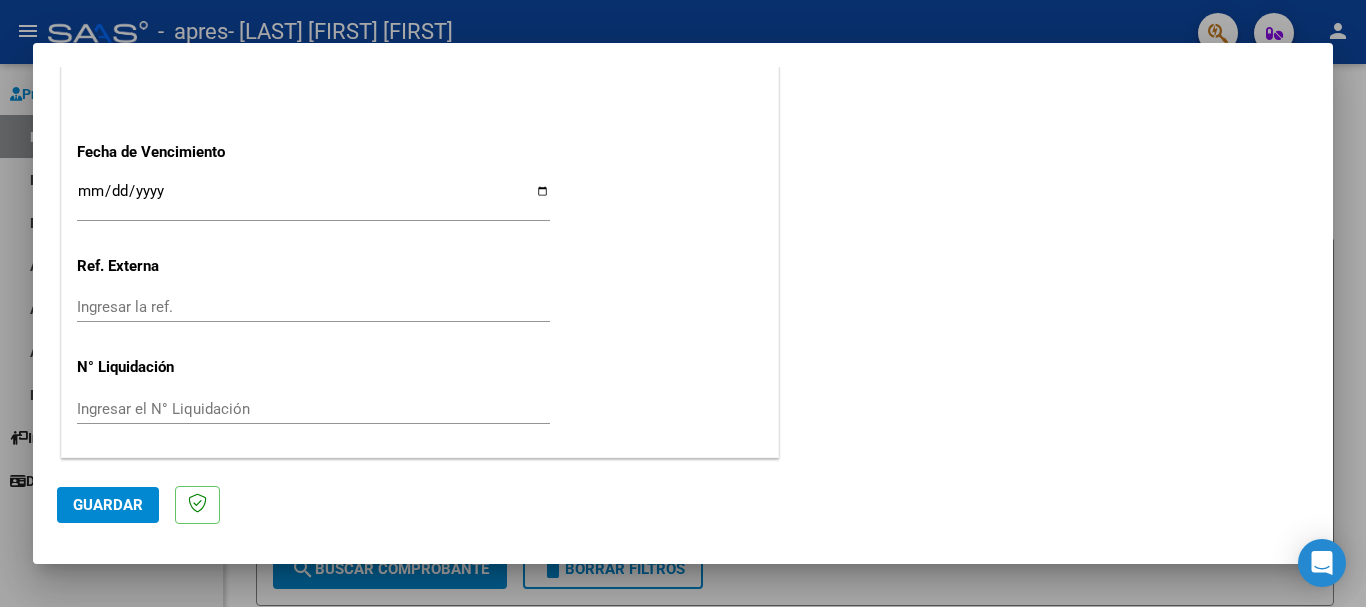 click on "Guardar" 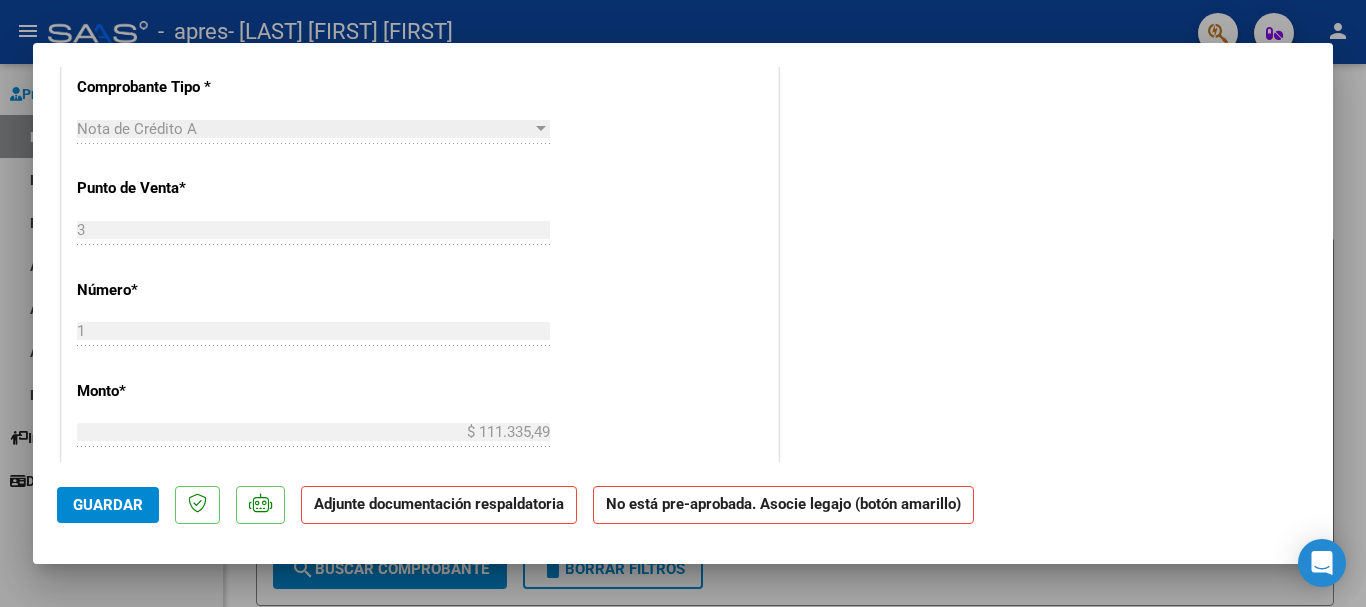 scroll, scrollTop: 642, scrollLeft: 0, axis: vertical 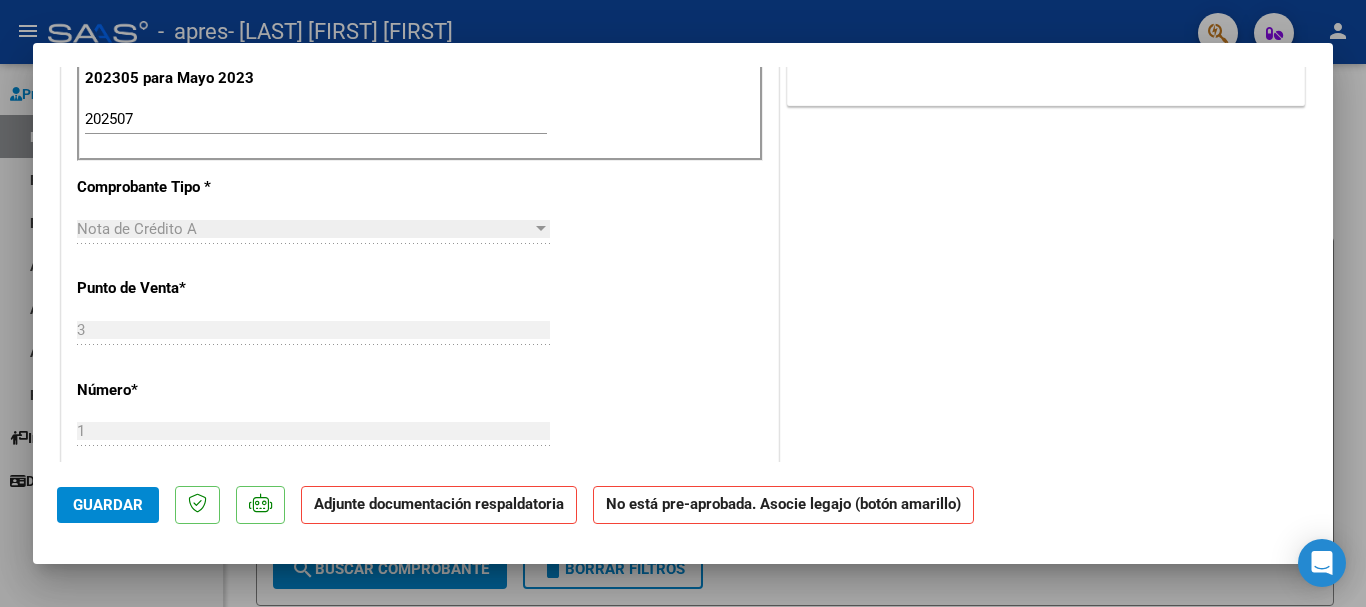 click at bounding box center [683, 303] 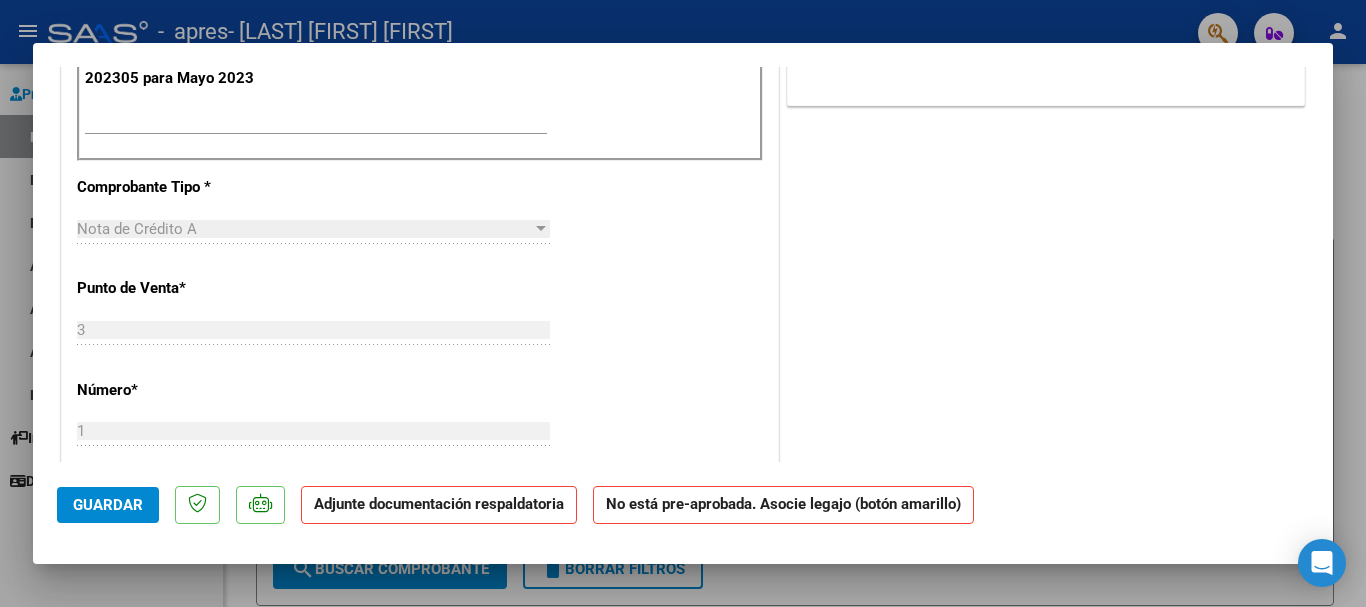 type 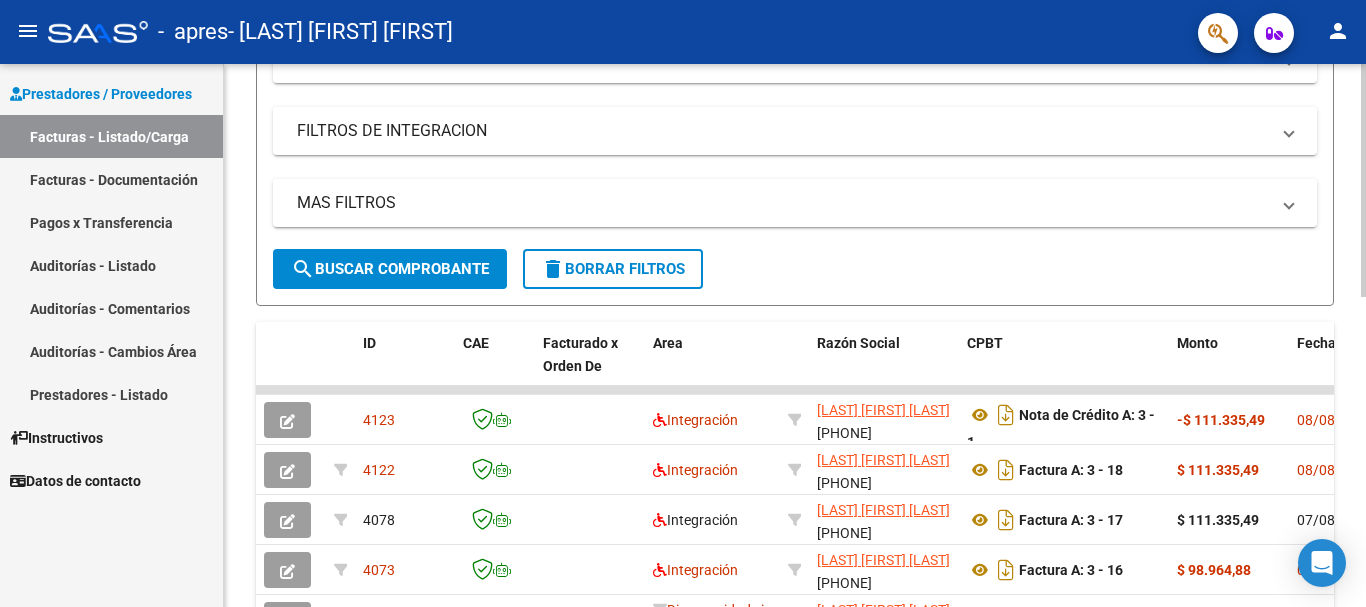 scroll, scrollTop: 0, scrollLeft: 0, axis: both 